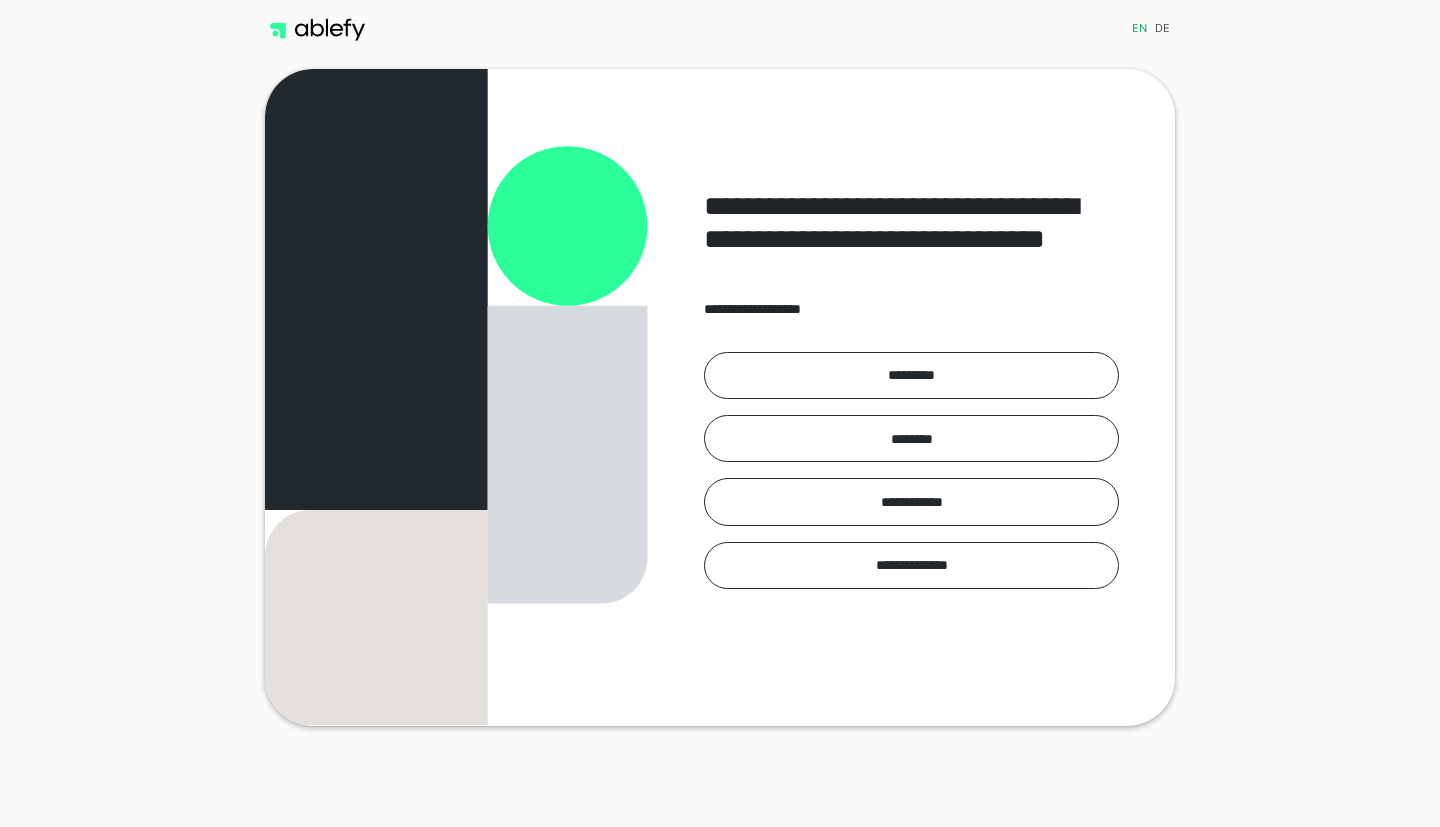scroll, scrollTop: 0, scrollLeft: 0, axis: both 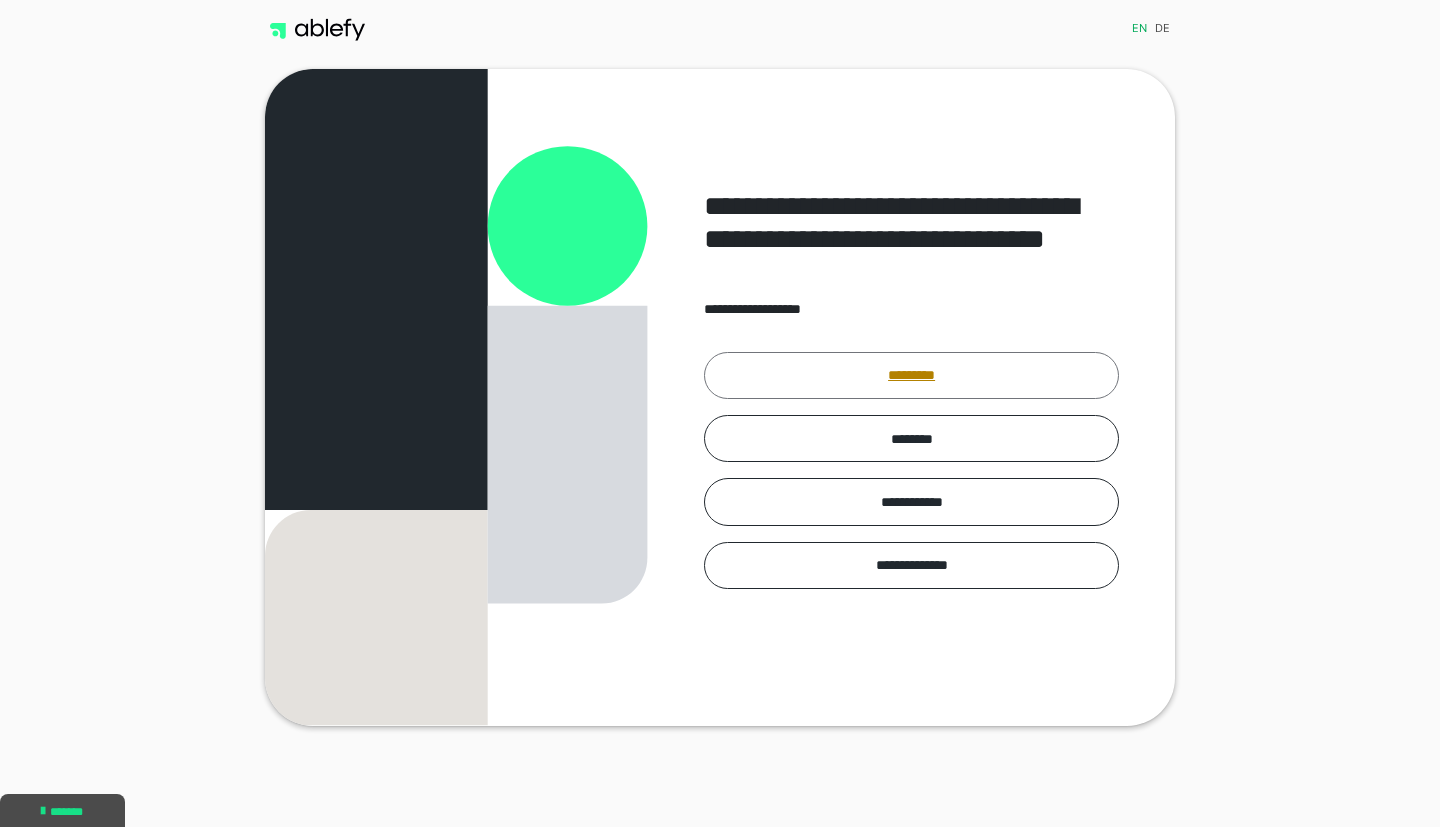 click on "*********" at bounding box center (911, 375) 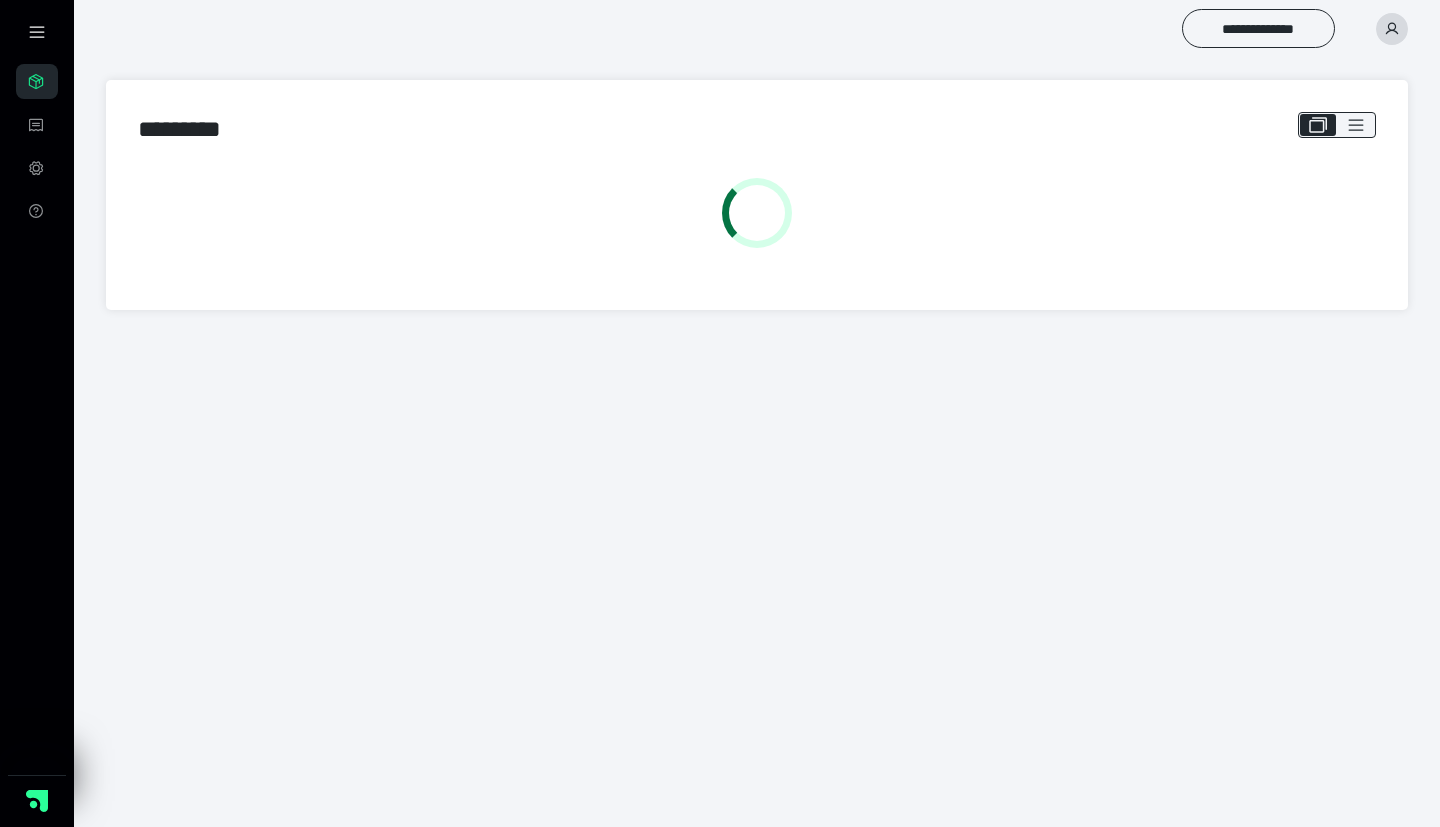 scroll, scrollTop: 0, scrollLeft: 0, axis: both 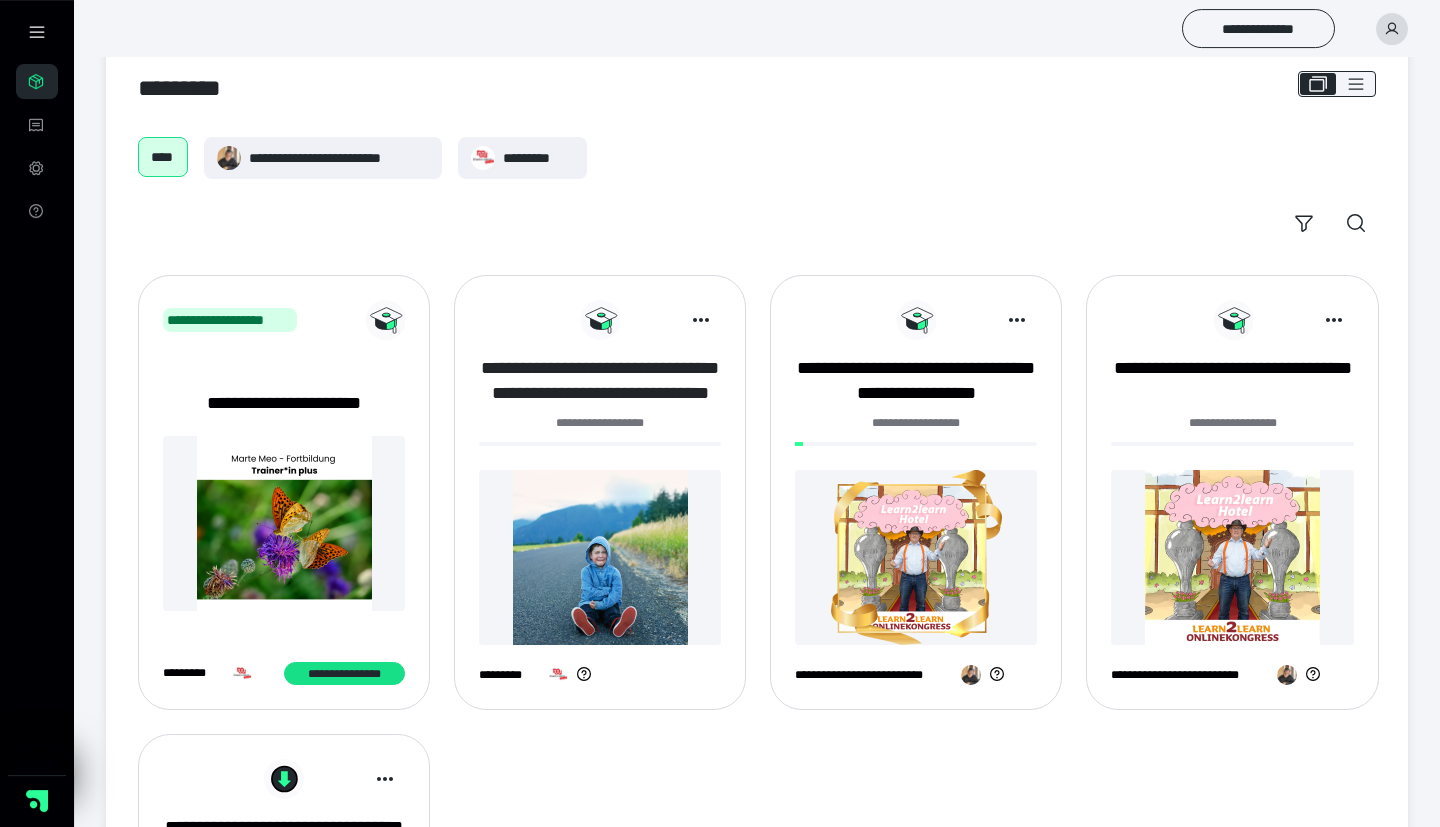click on "**********" at bounding box center [600, 381] 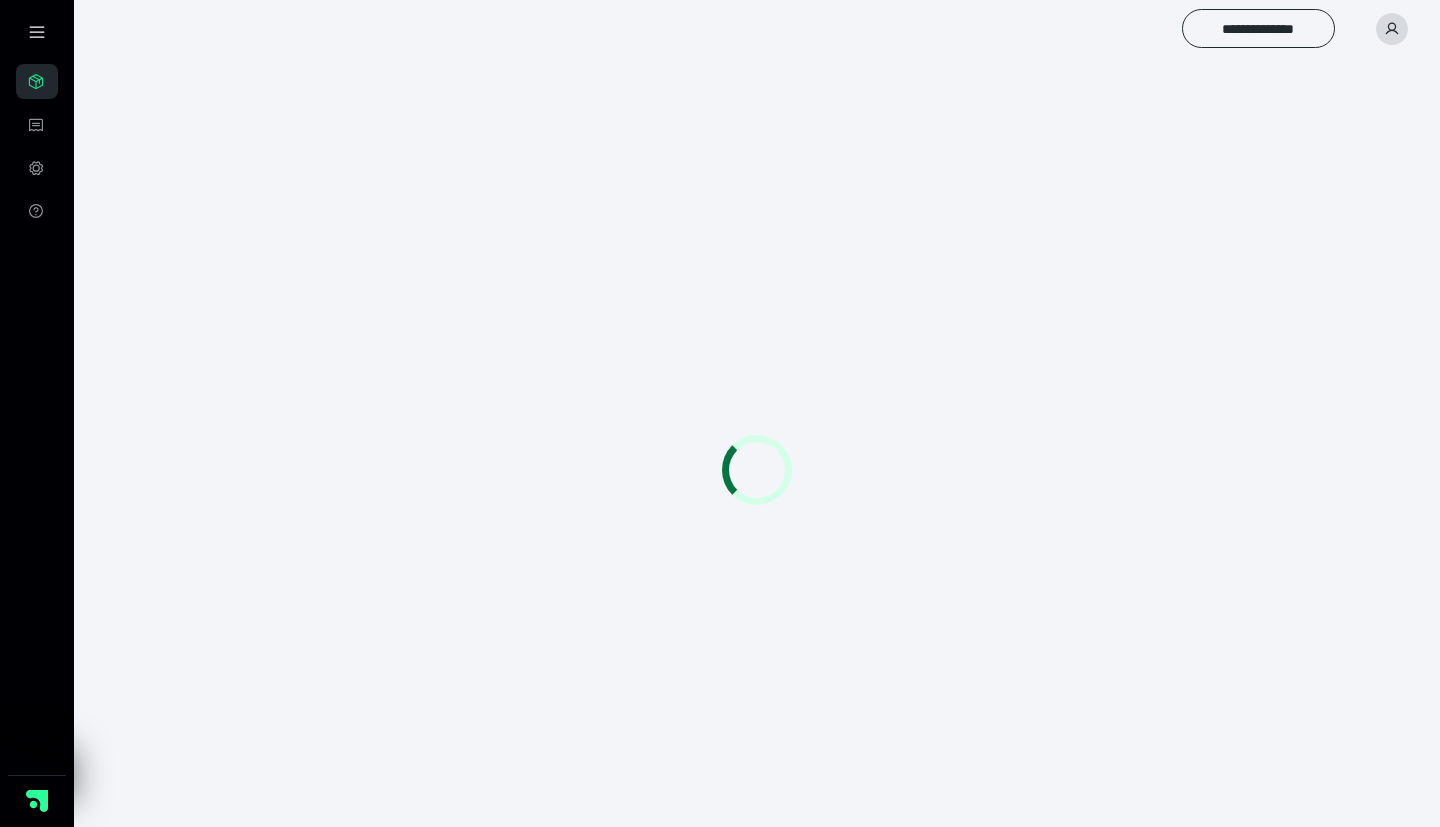 scroll, scrollTop: 0, scrollLeft: 0, axis: both 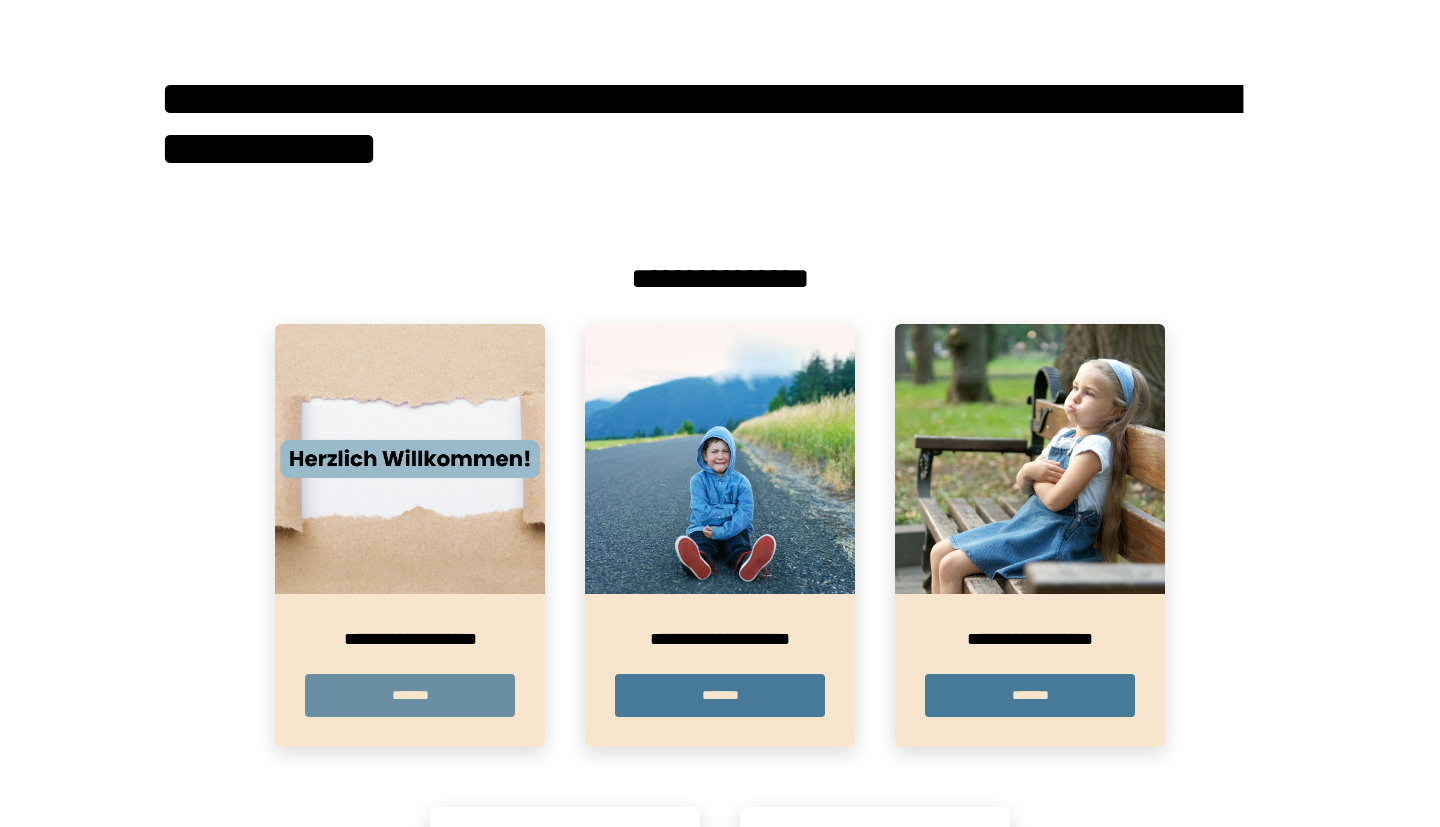 click on "*******" at bounding box center [410, 695] 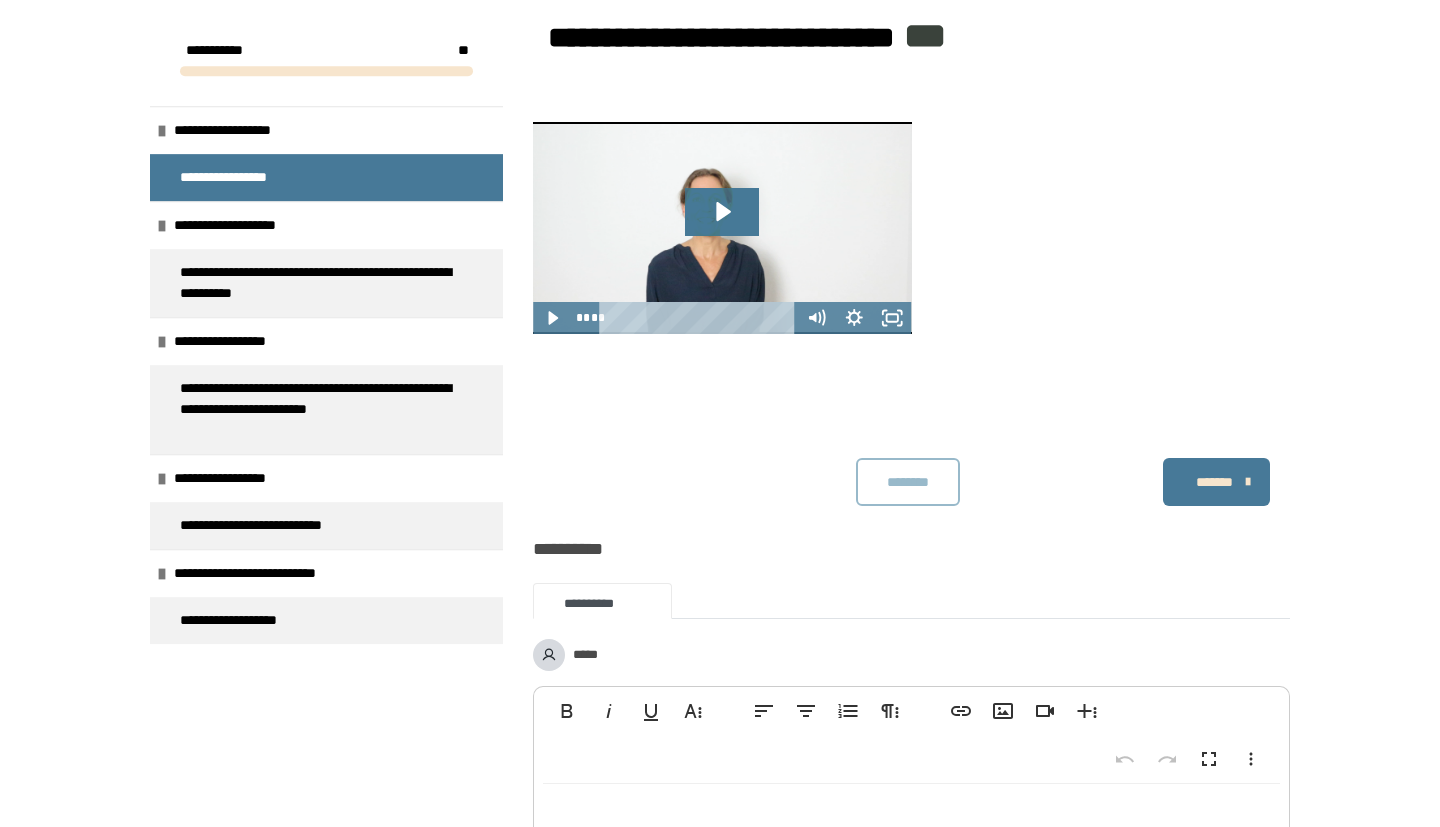 scroll, scrollTop: 0, scrollLeft: 0, axis: both 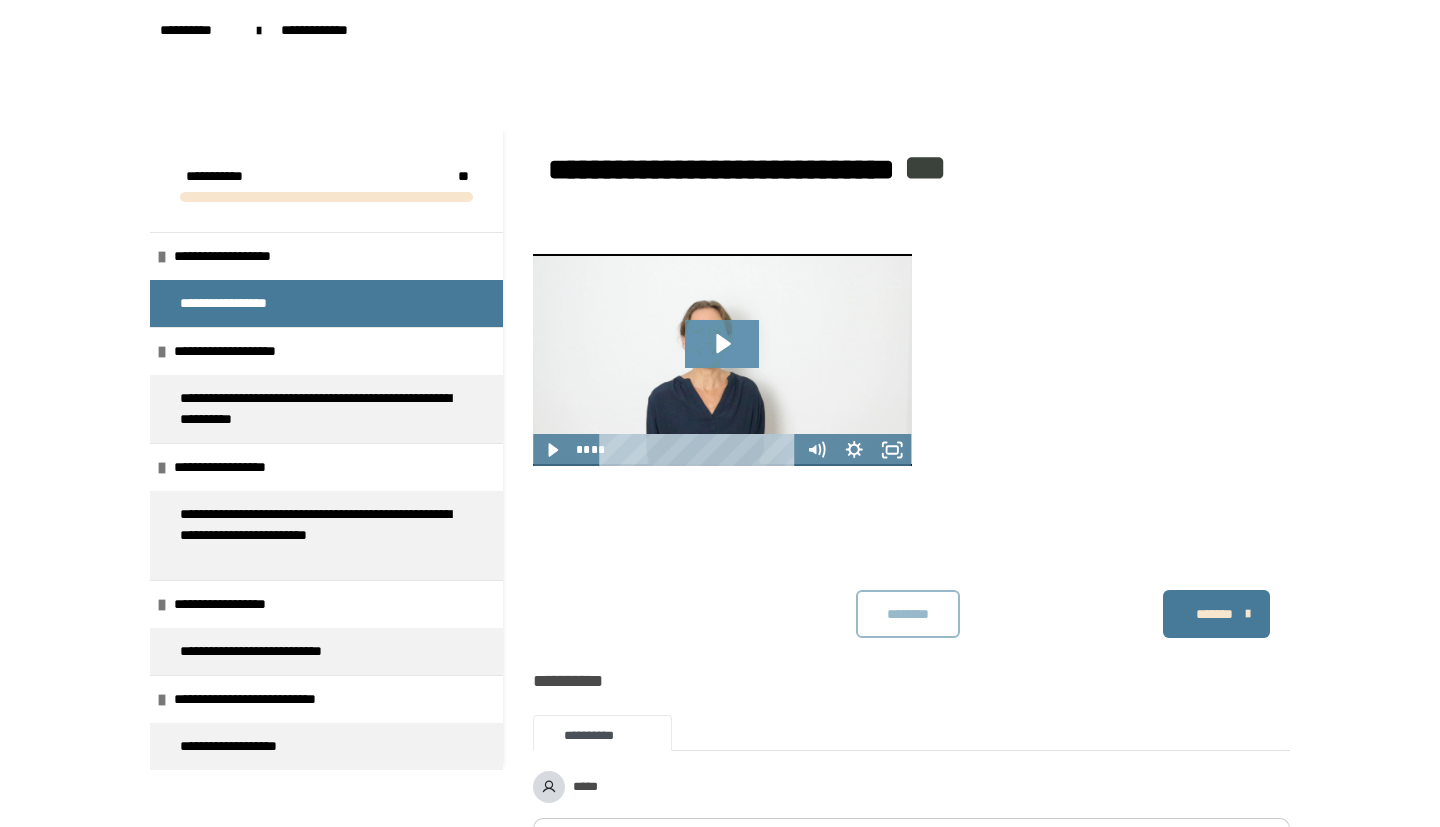 click 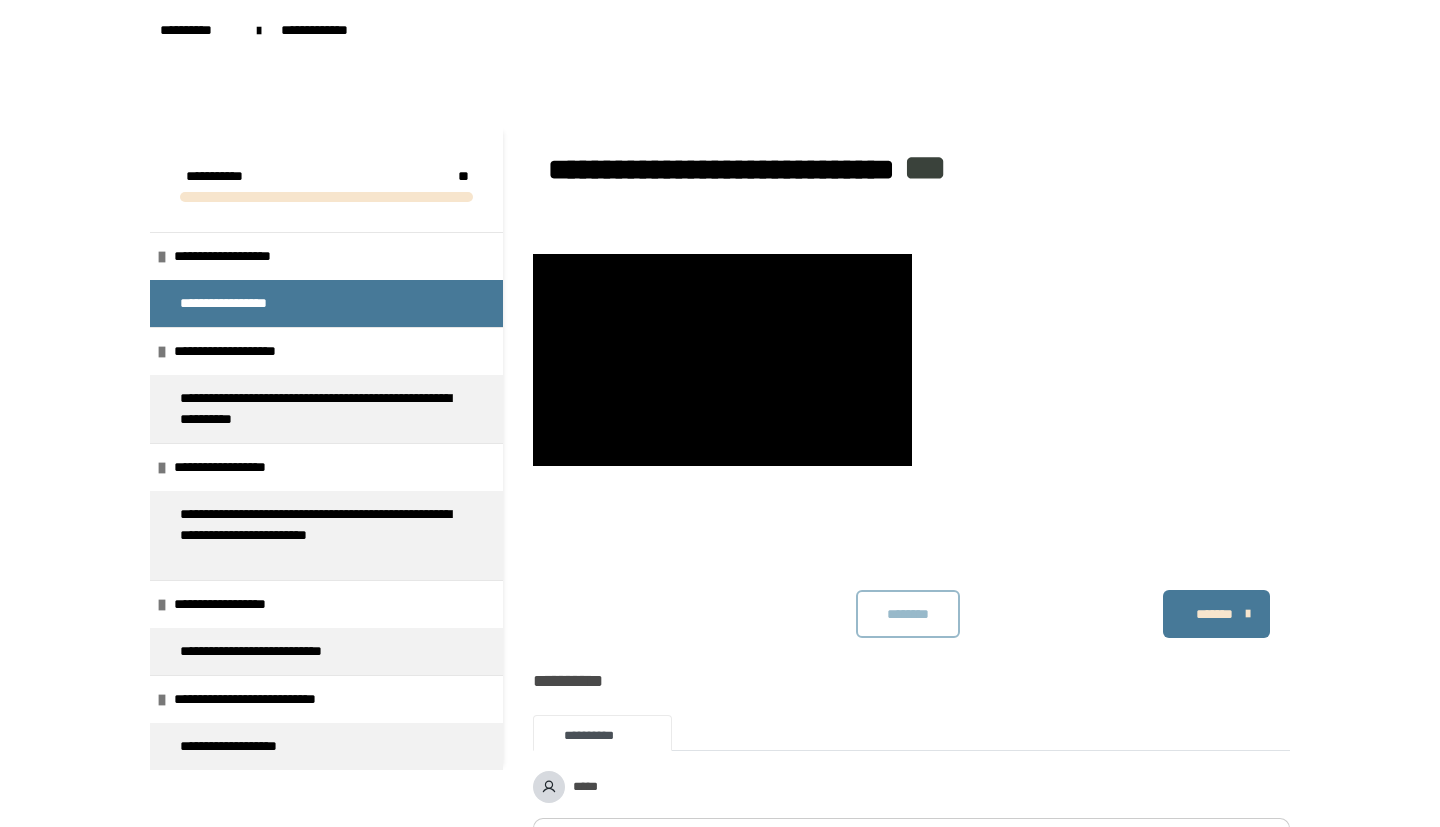 type 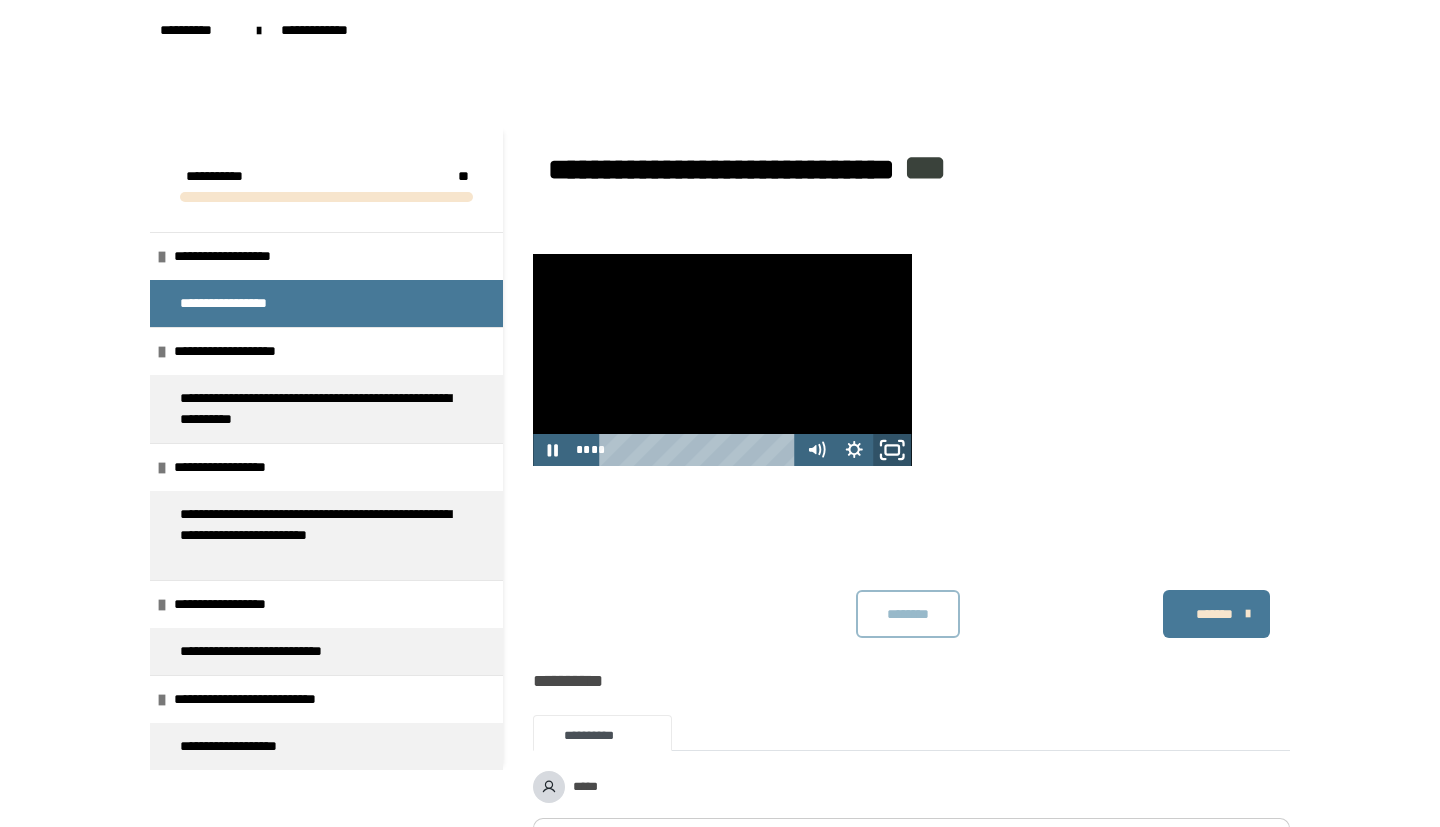 click 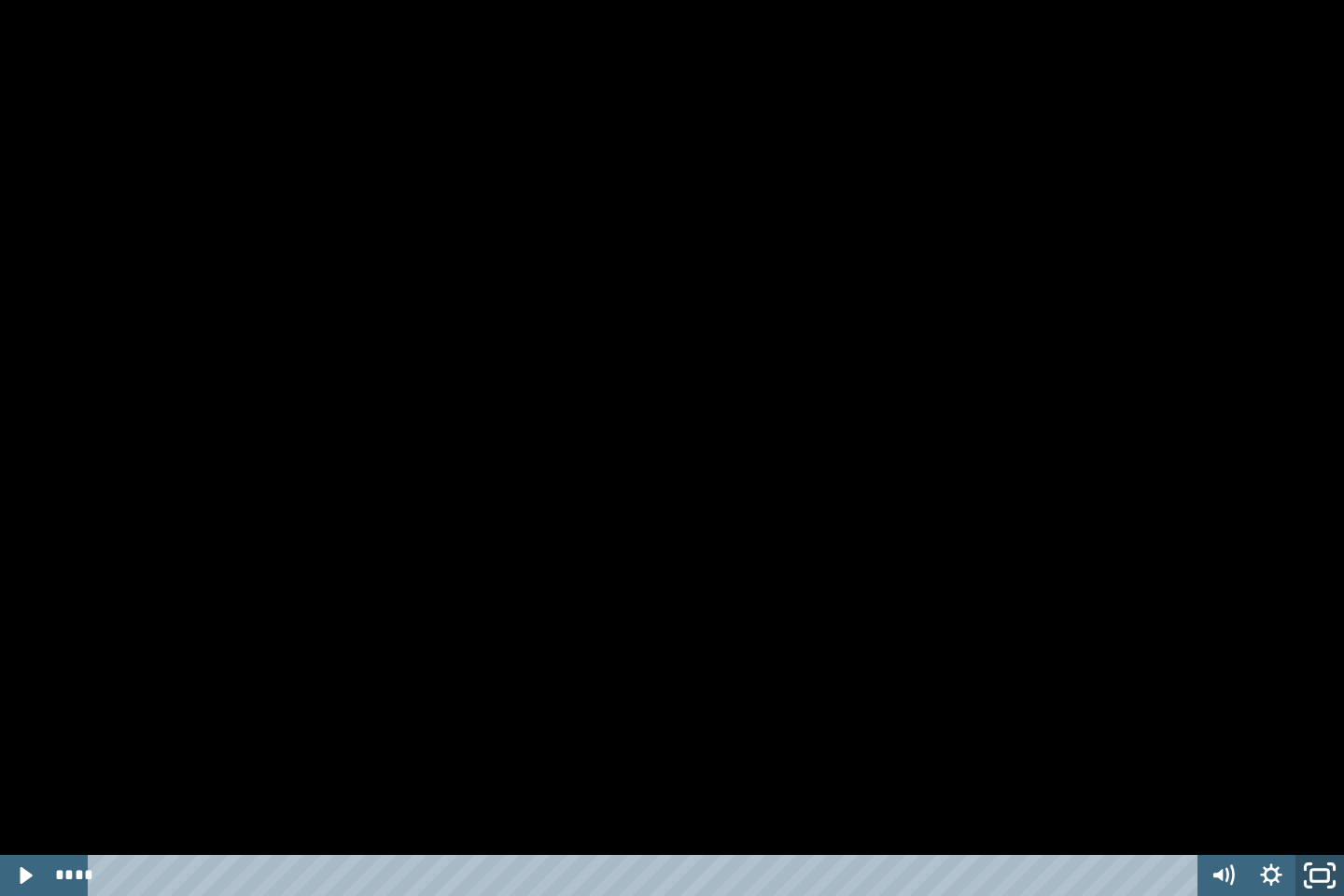 click 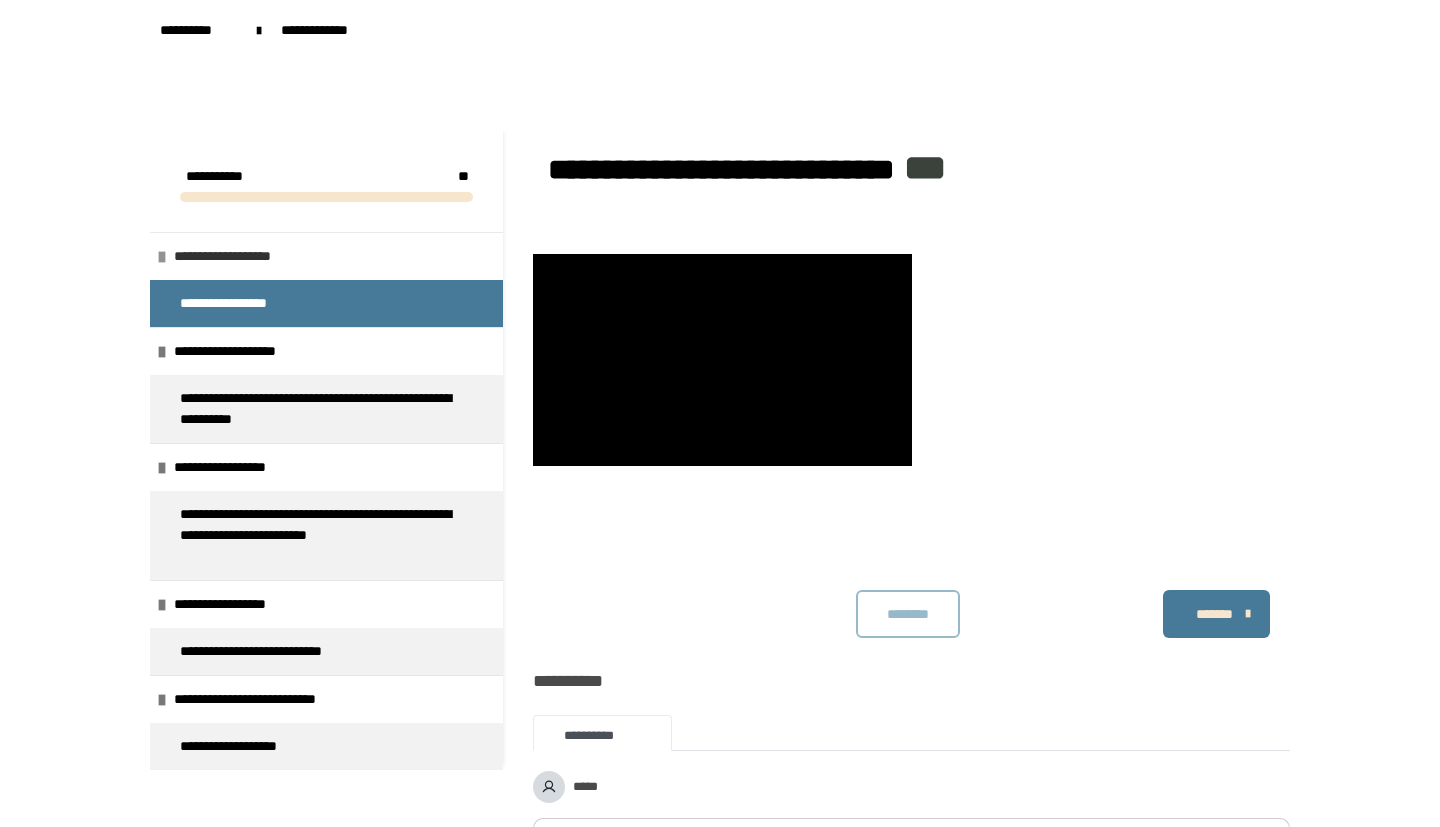 click on "**********" at bounding box center [246, 256] 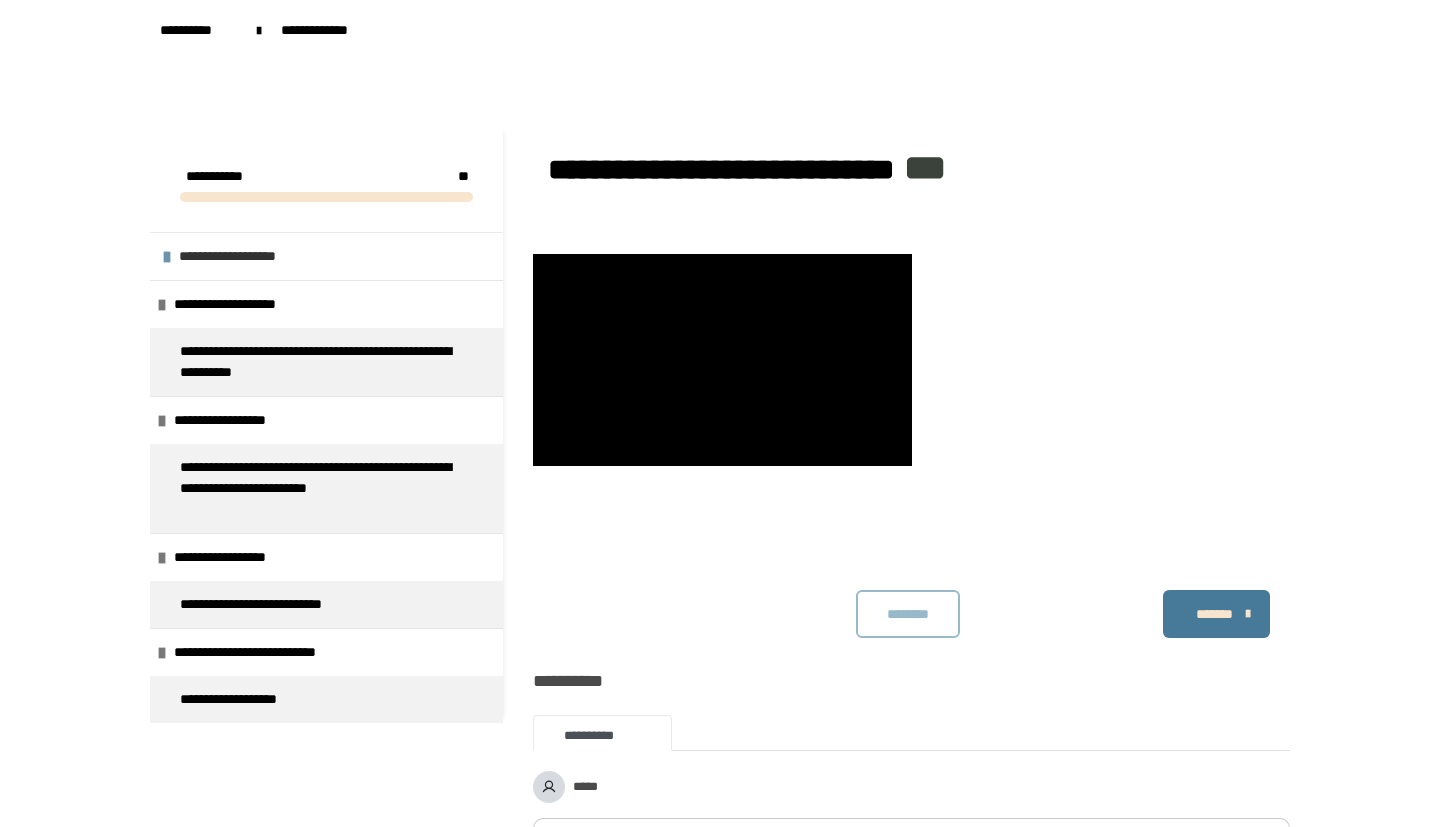 click on "**********" at bounding box center [251, 256] 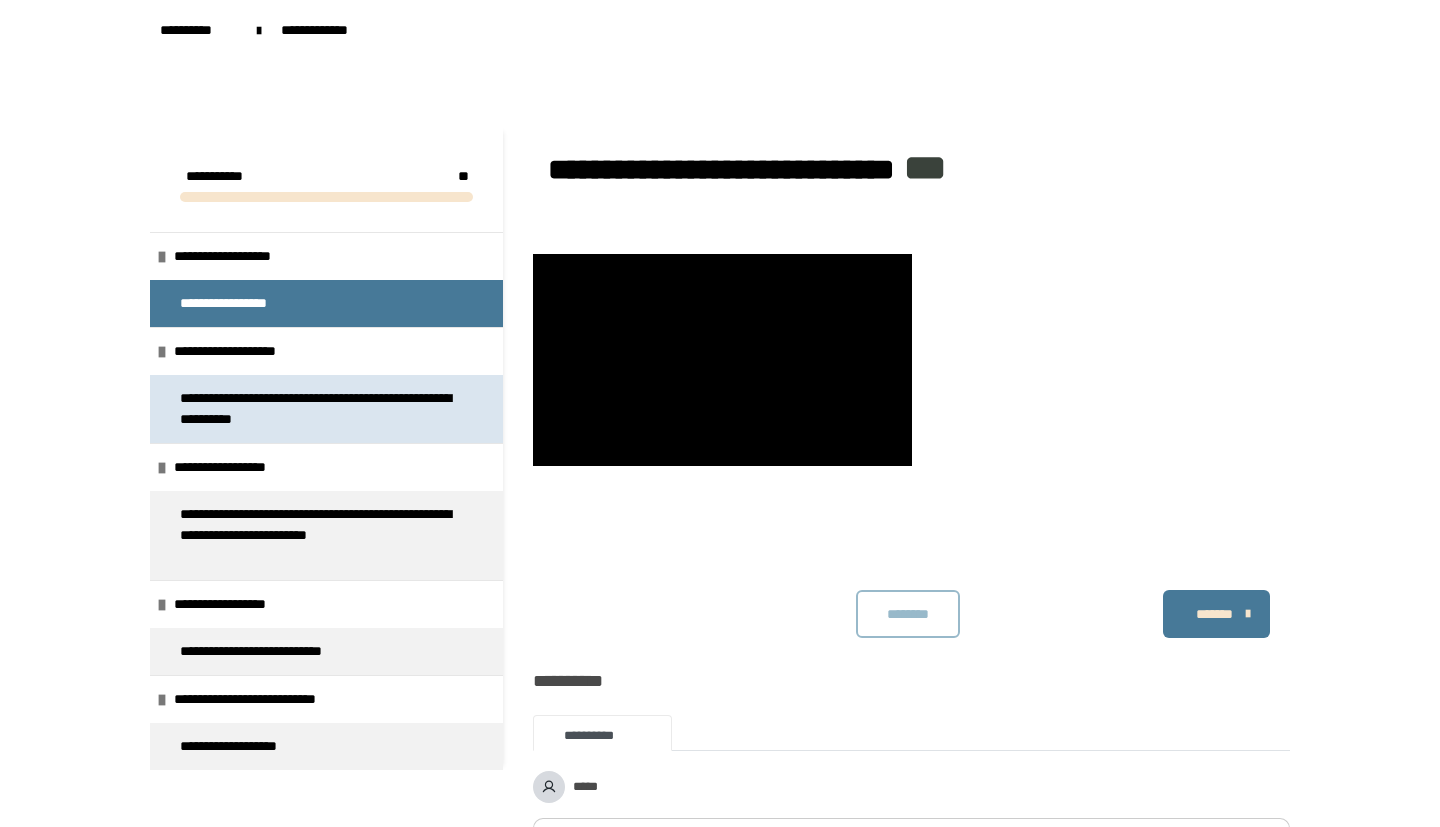 click on "**********" at bounding box center (318, 409) 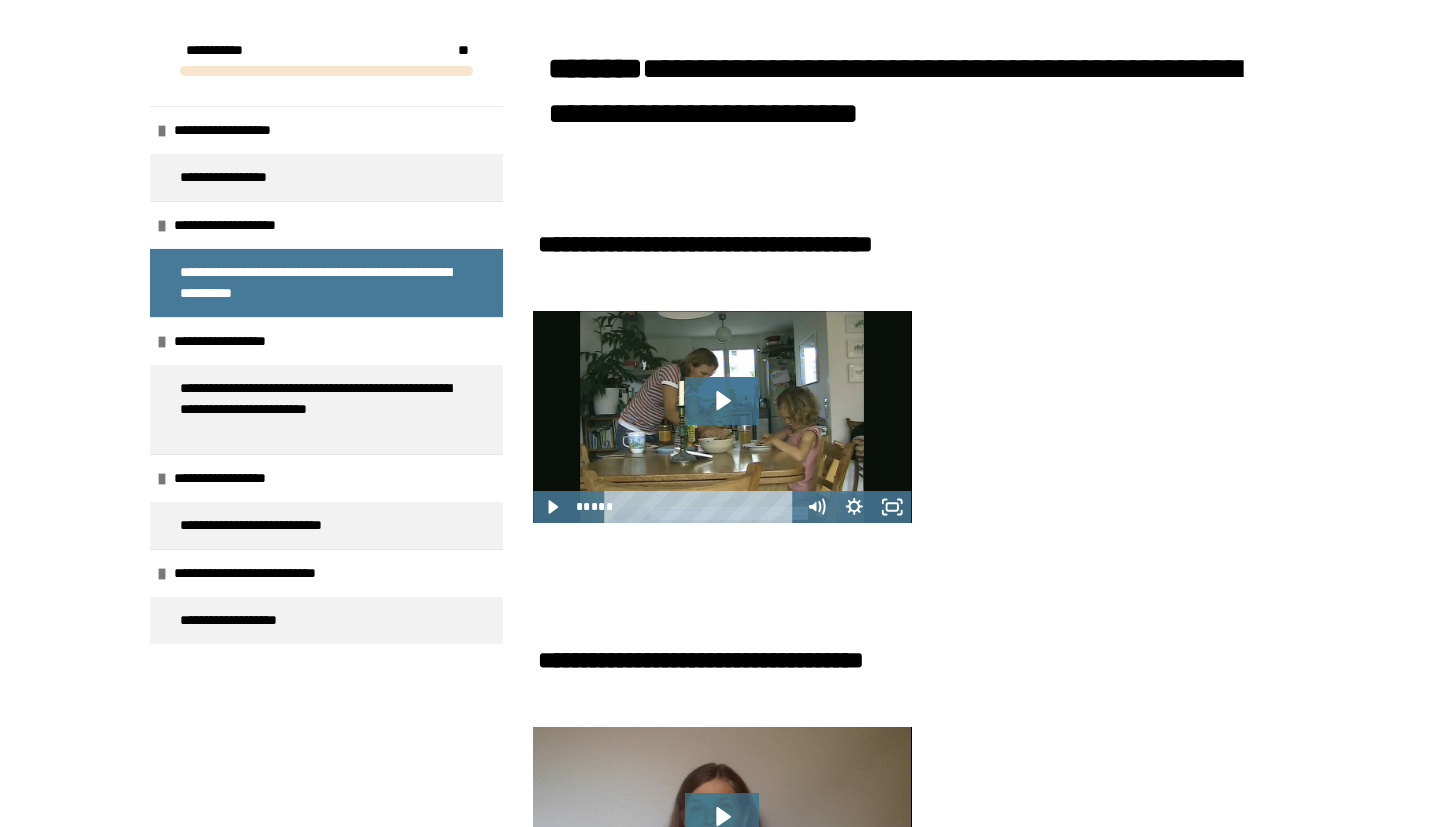scroll, scrollTop: 87, scrollLeft: 0, axis: vertical 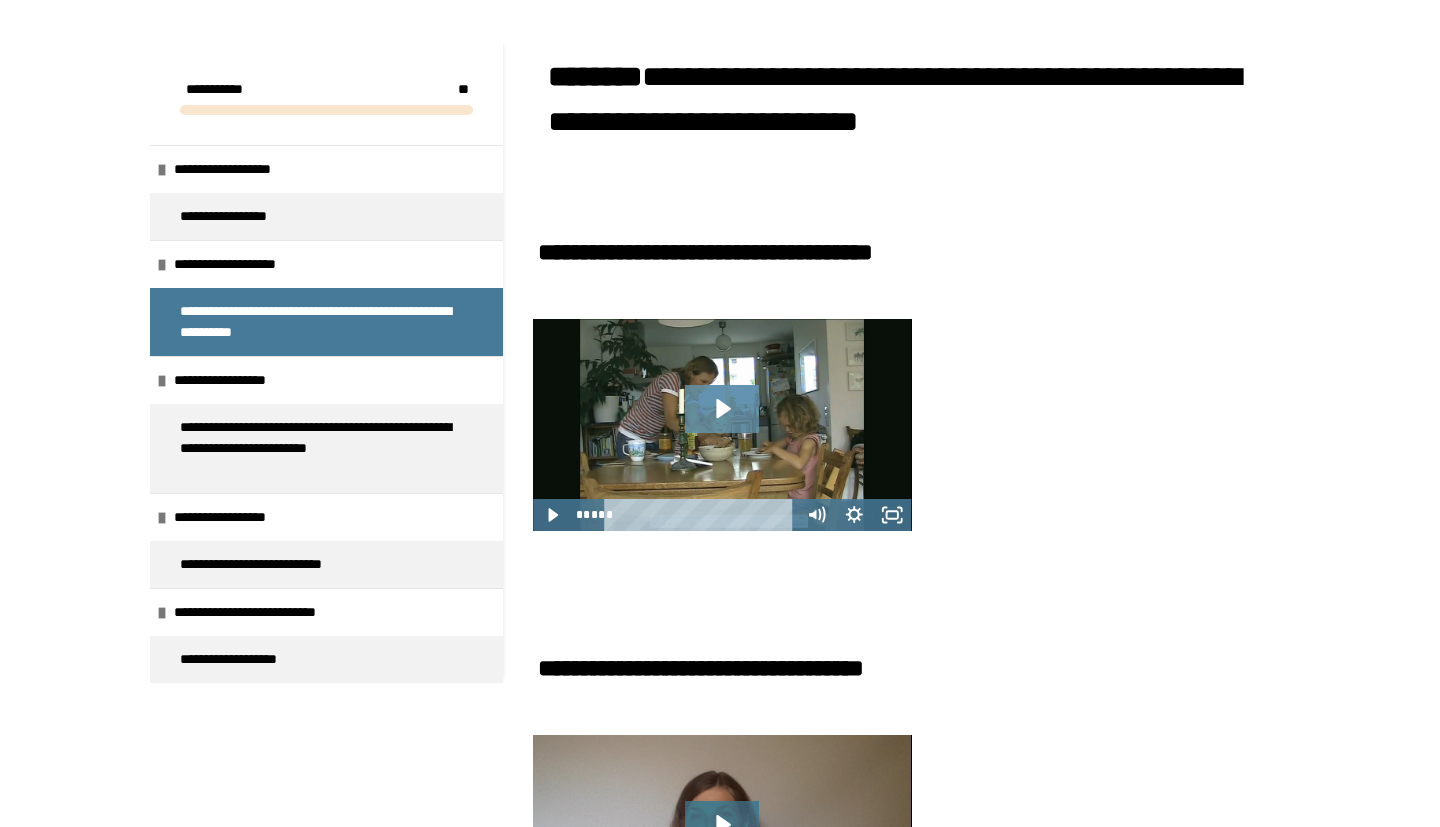 click 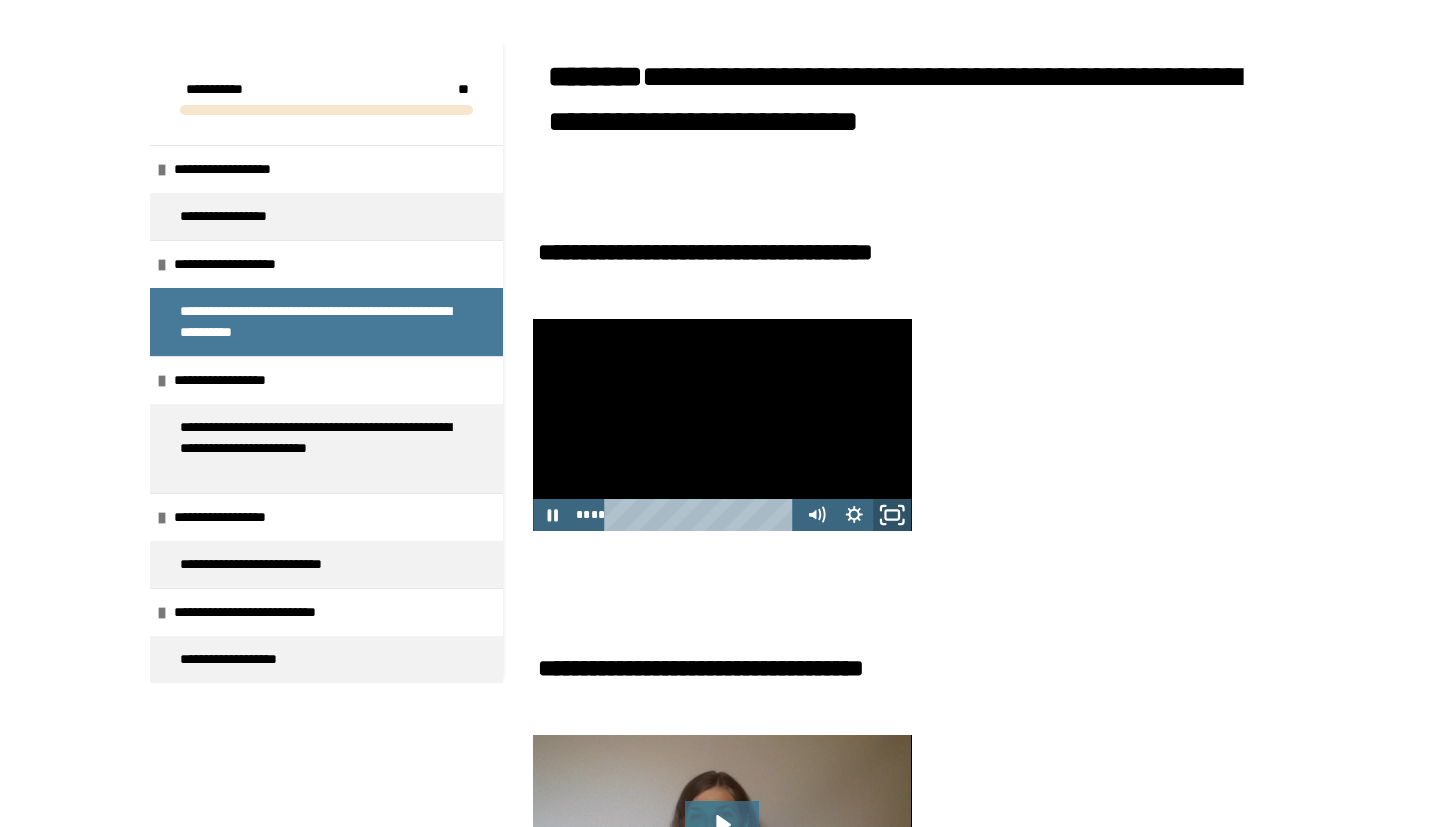click 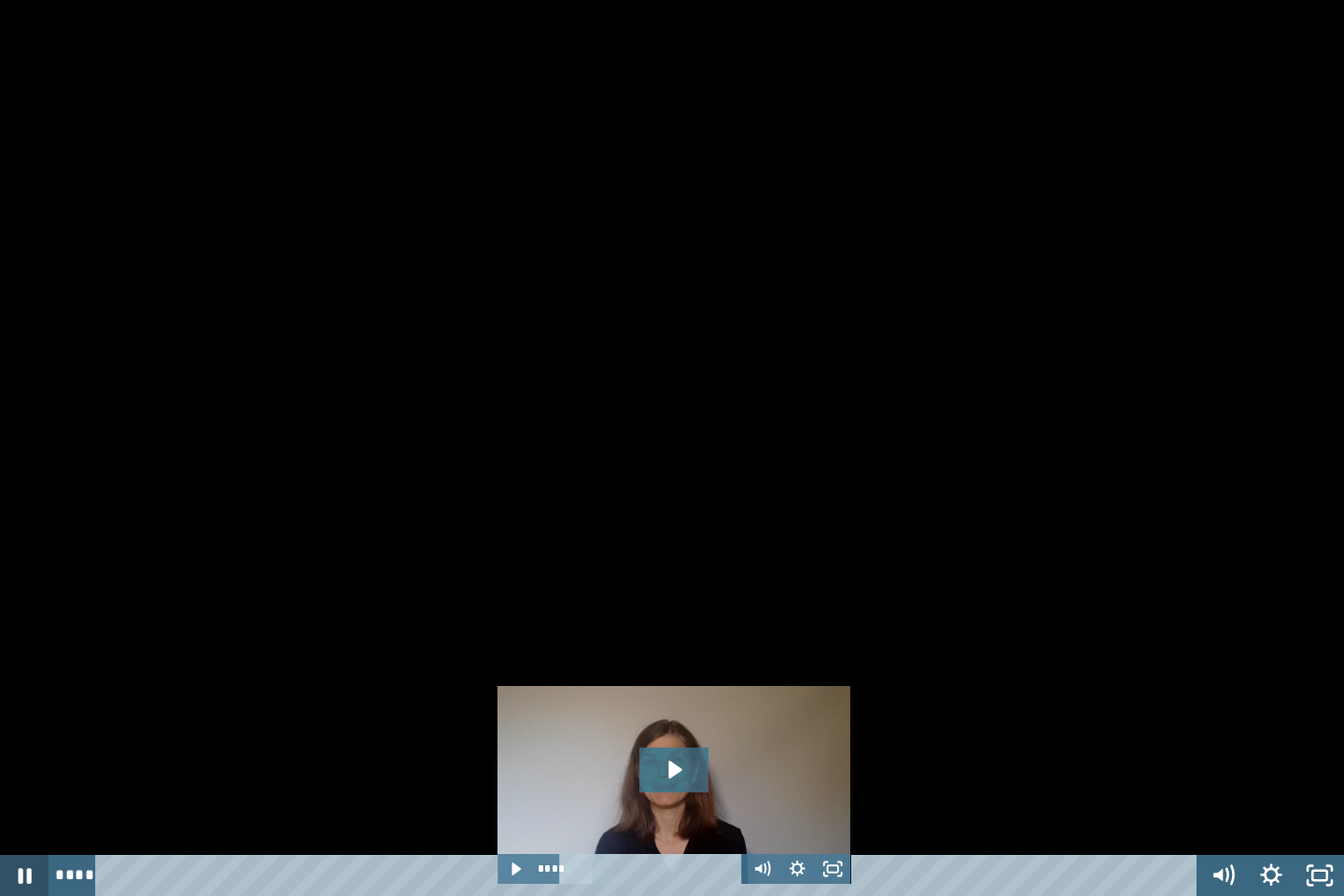click 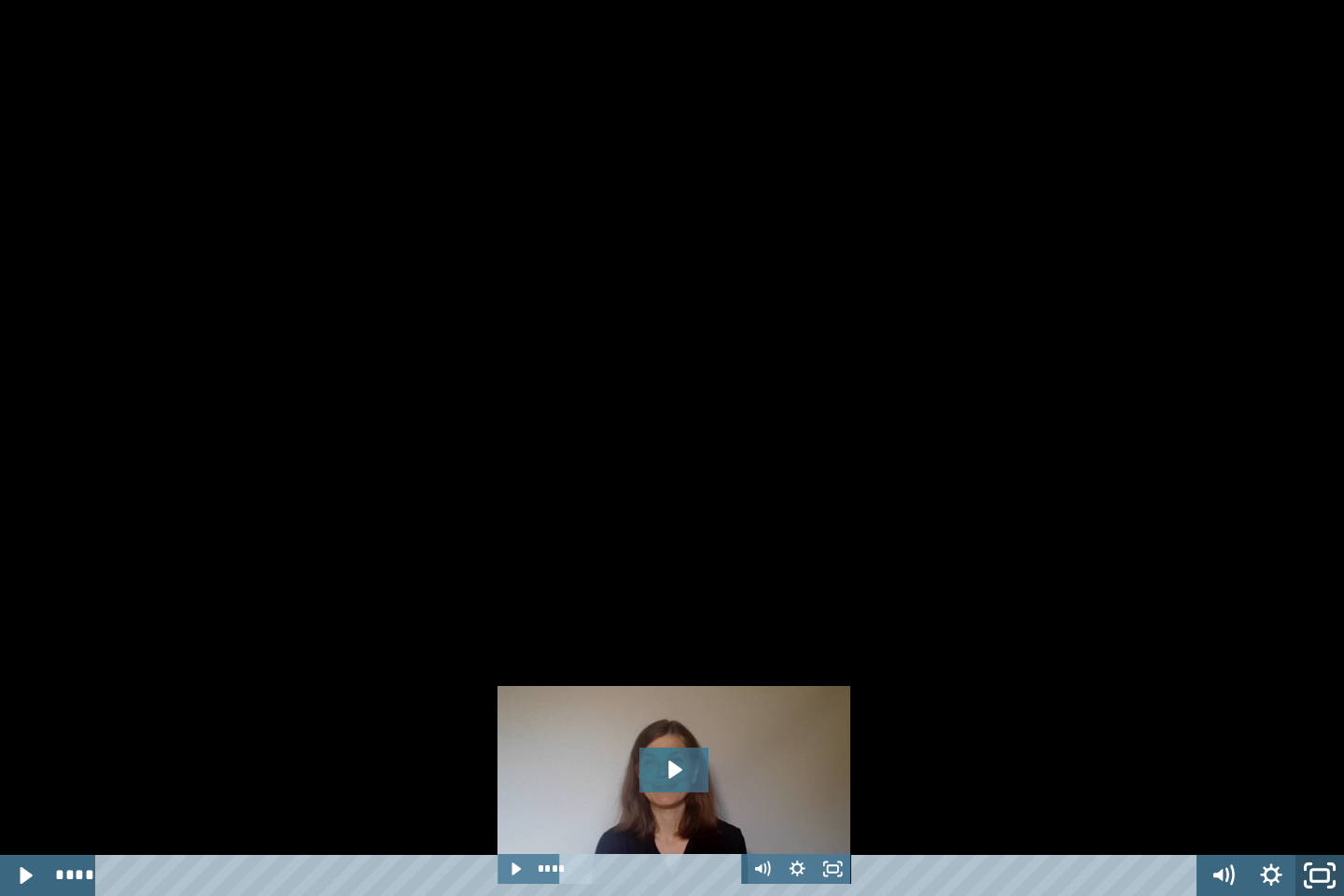 click 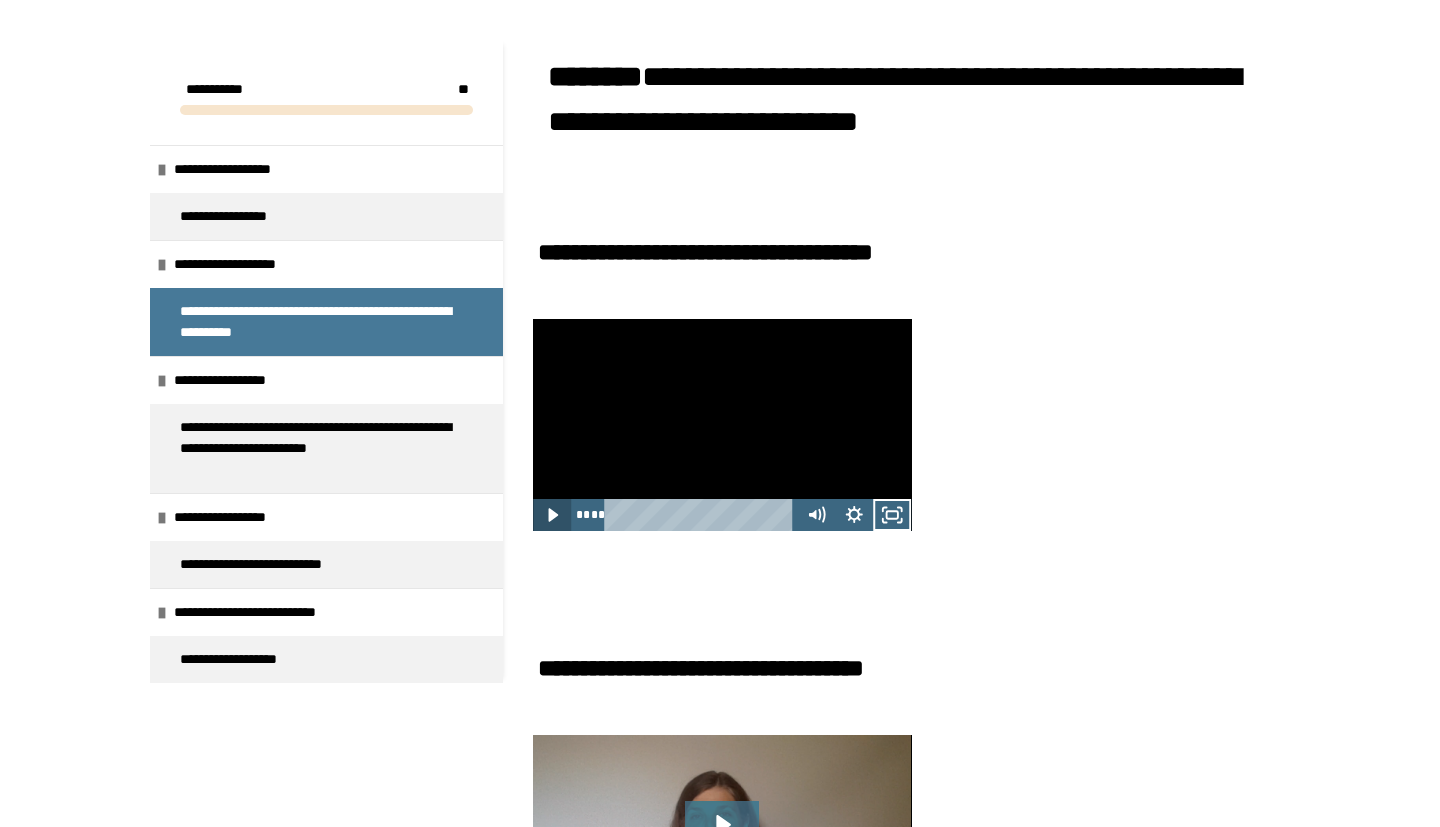 click 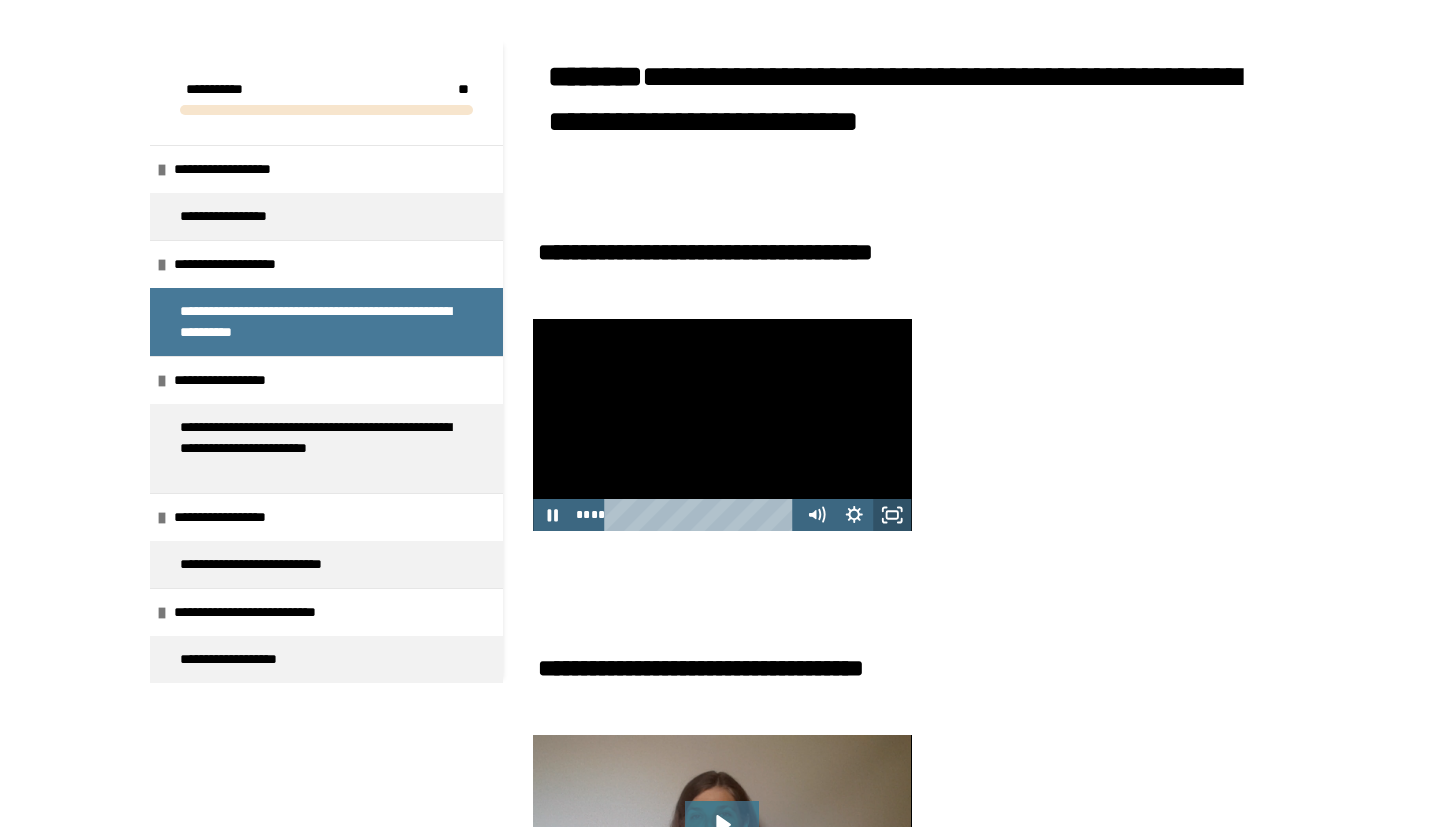 click 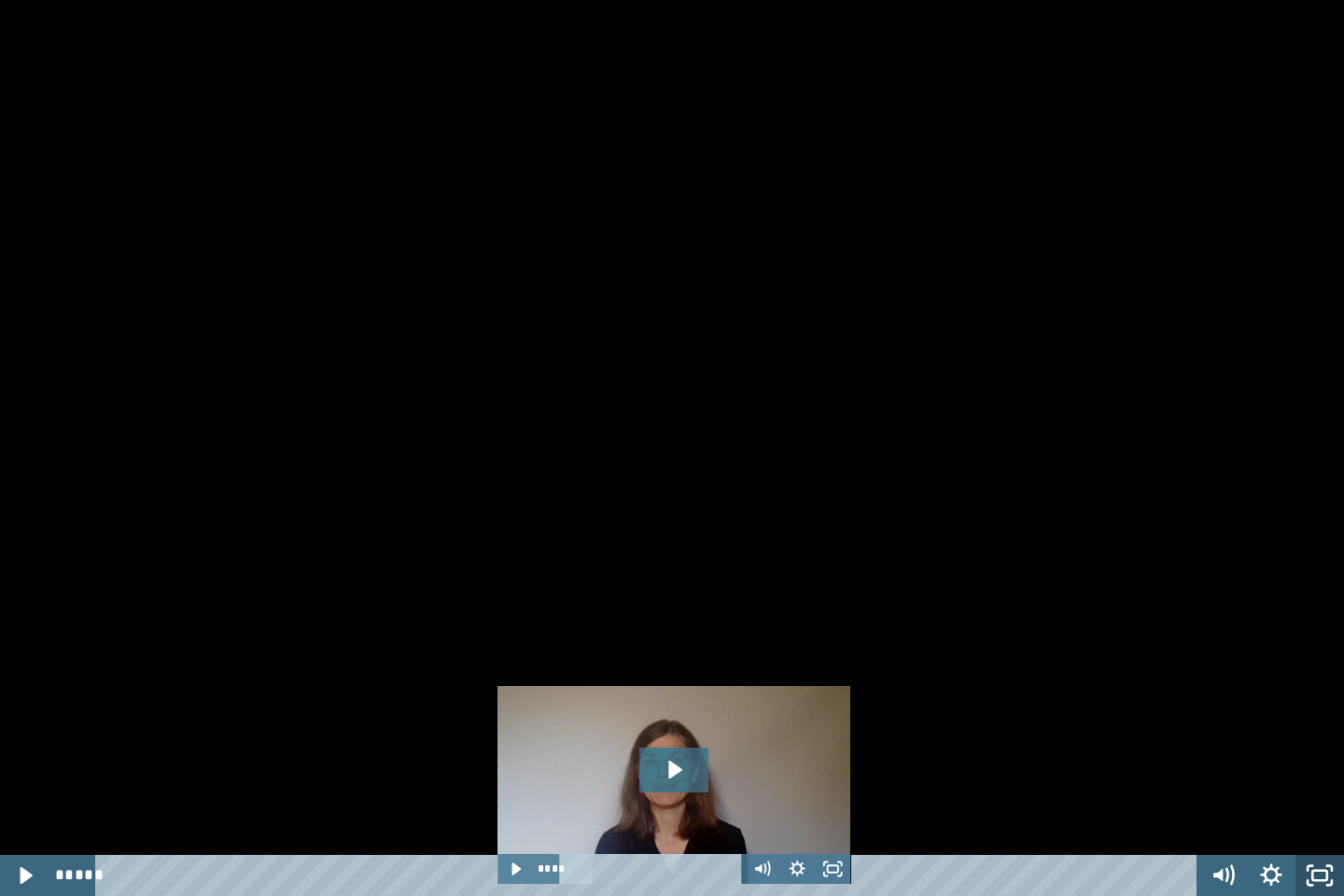 click 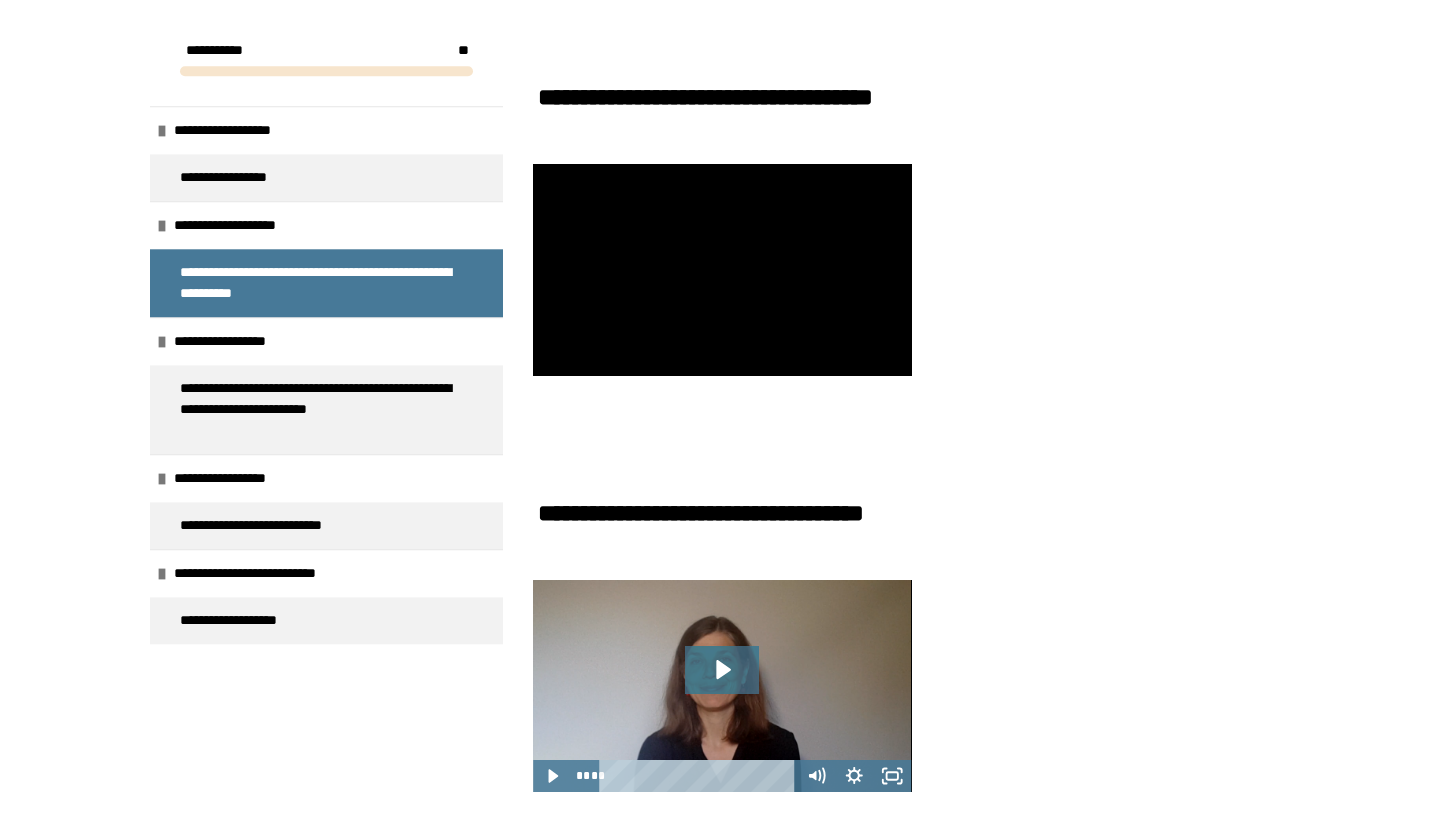 scroll, scrollTop: 278, scrollLeft: 0, axis: vertical 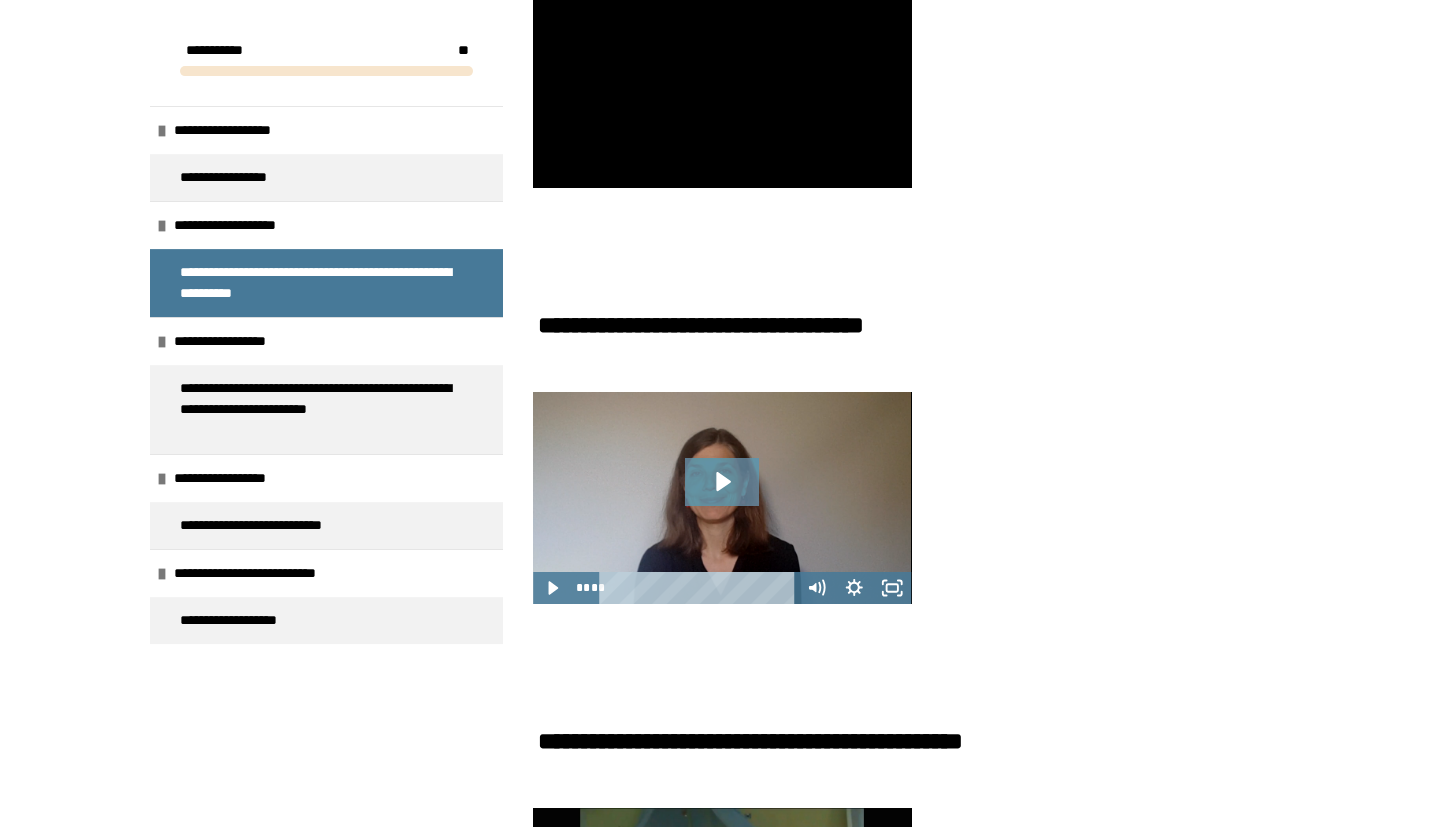 click 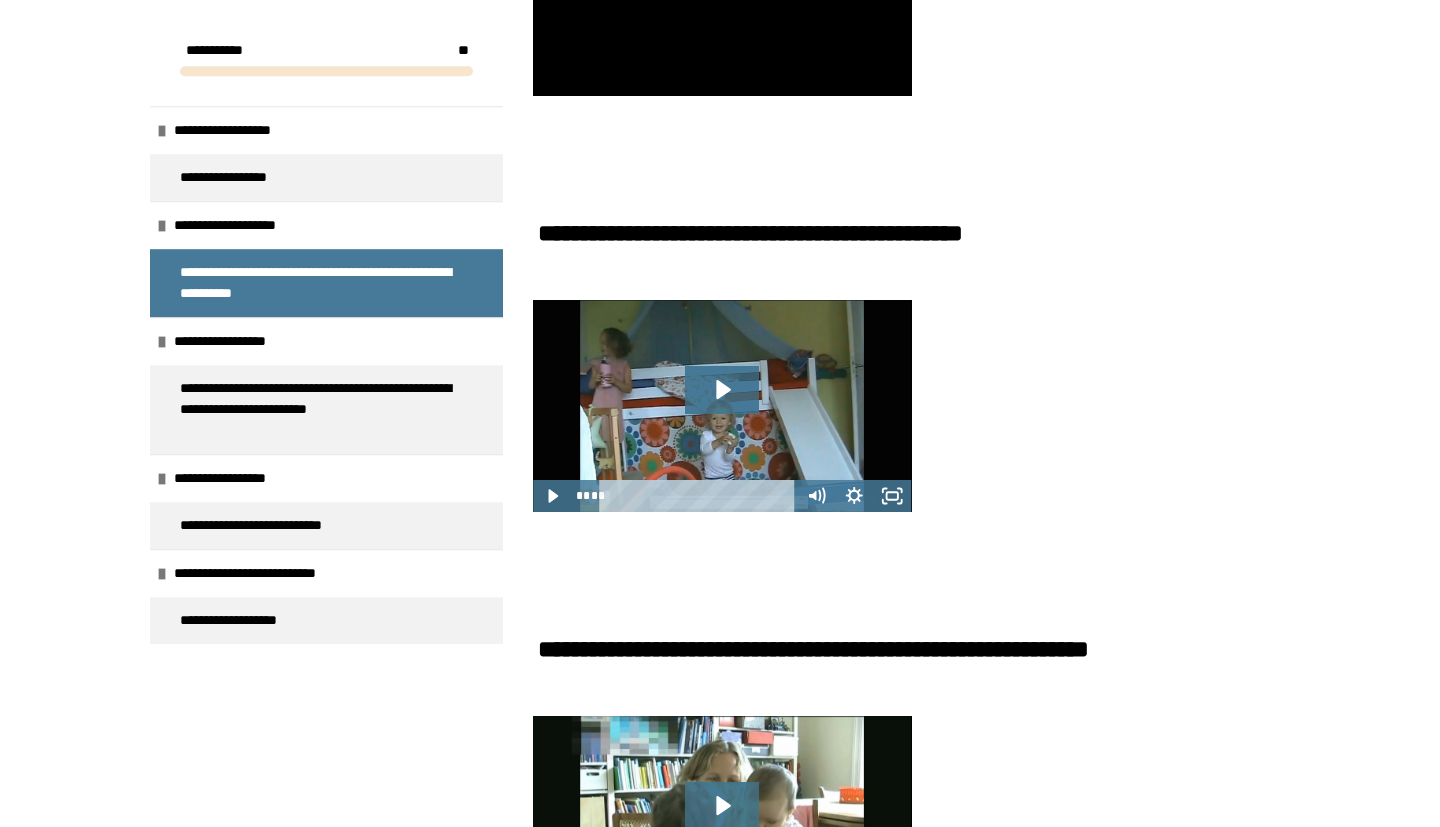 scroll, scrollTop: 941, scrollLeft: 0, axis: vertical 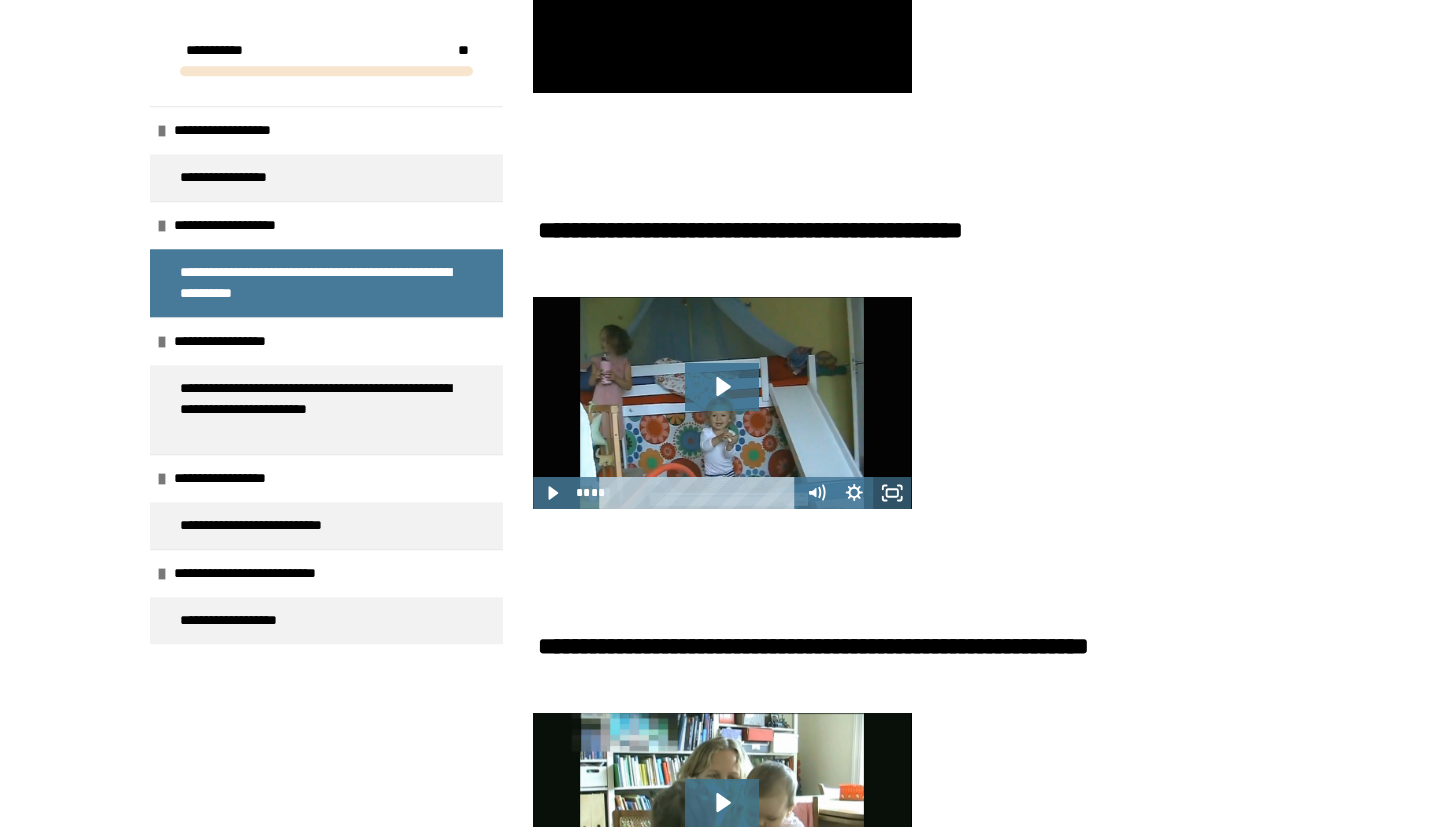 click 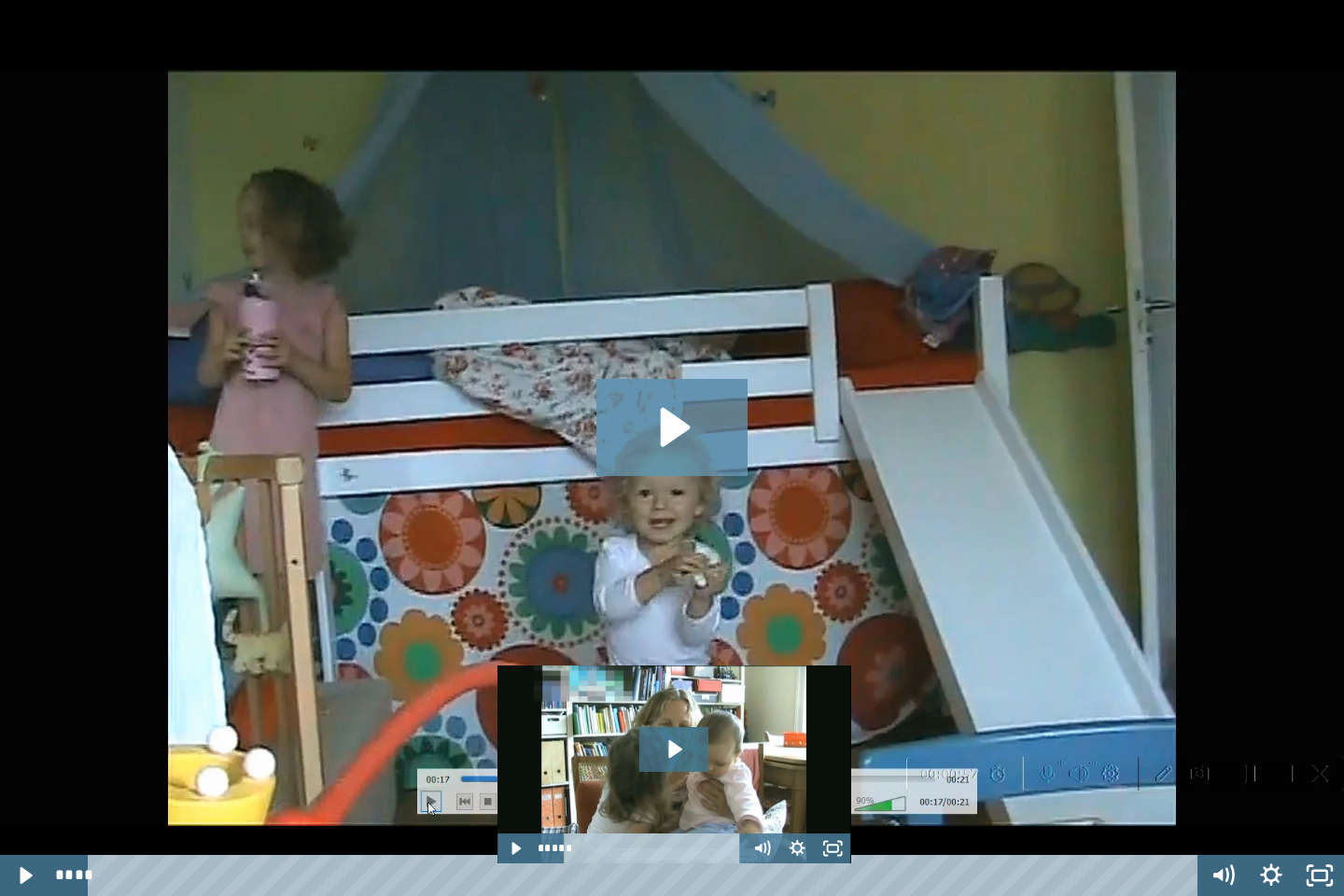 click 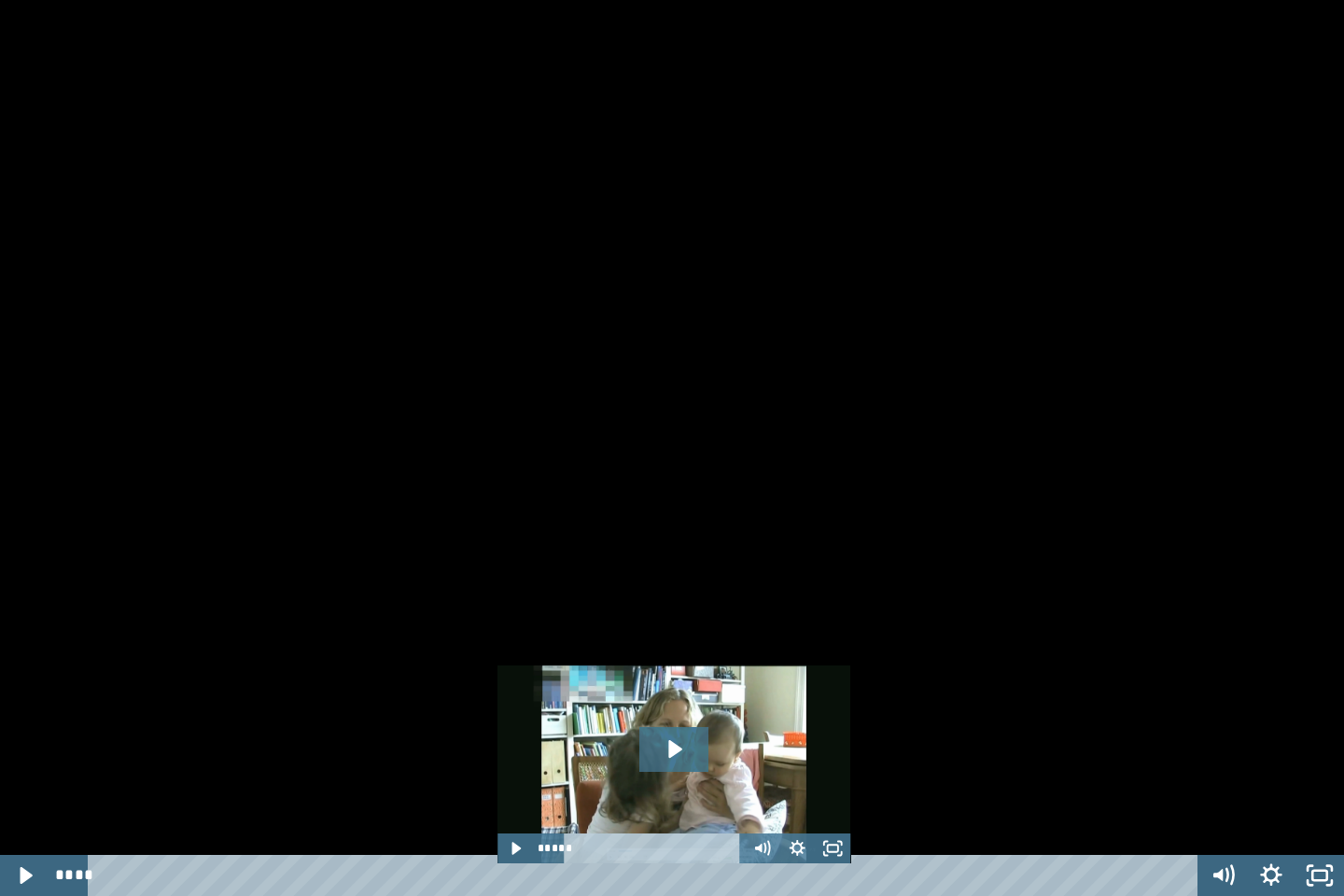 click at bounding box center [672, 448] 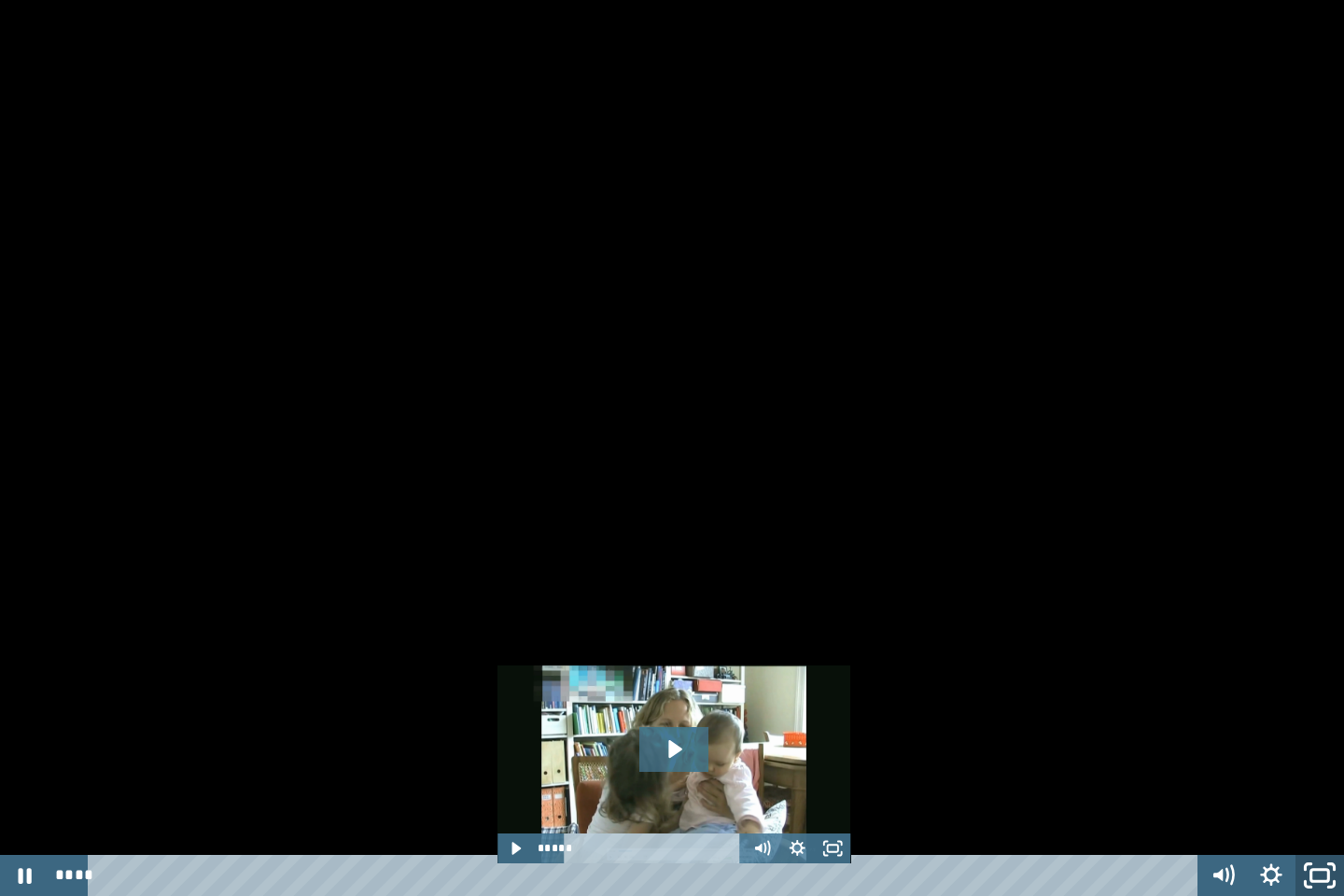 click 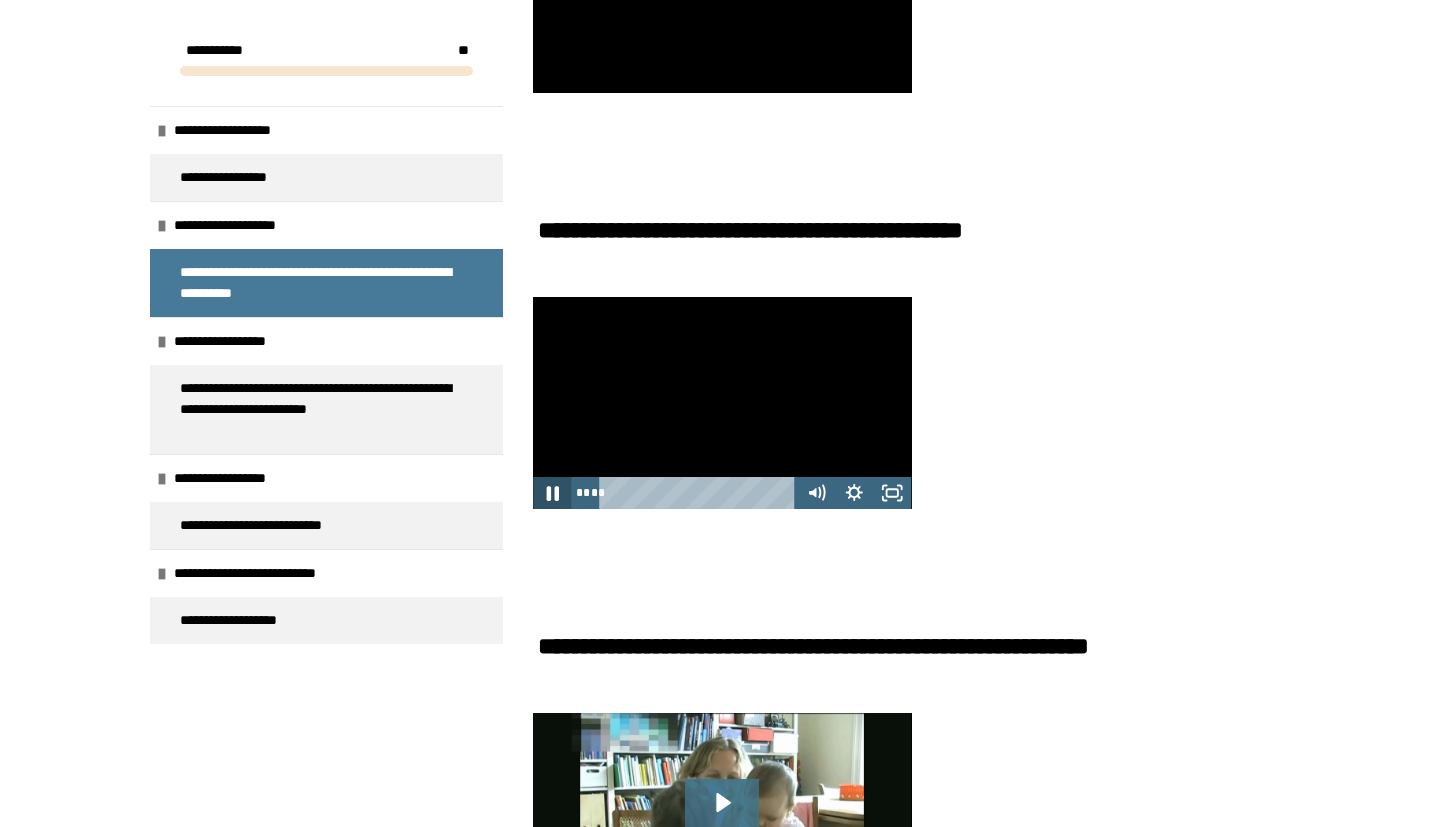 click 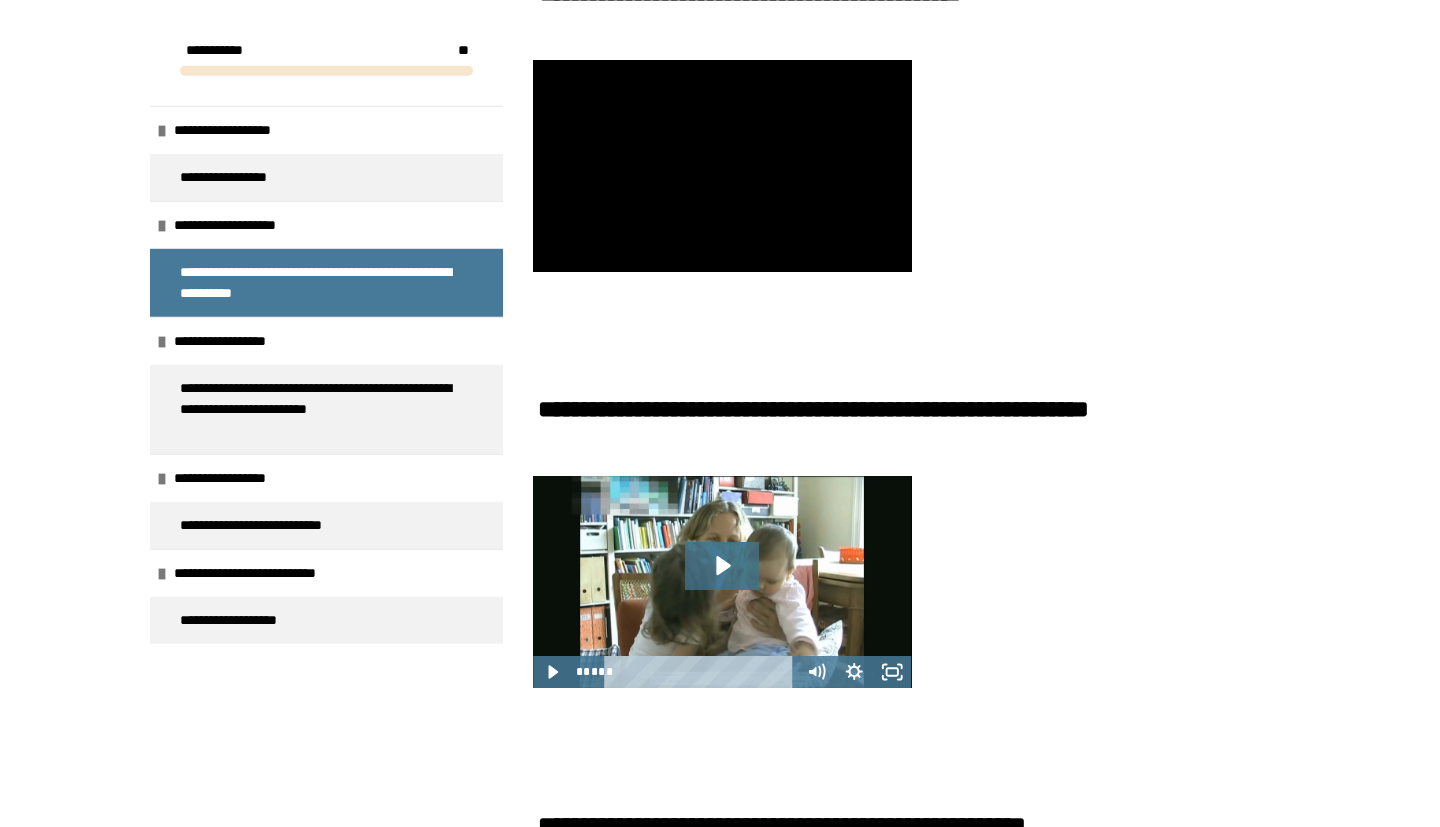 scroll, scrollTop: 1160, scrollLeft: 0, axis: vertical 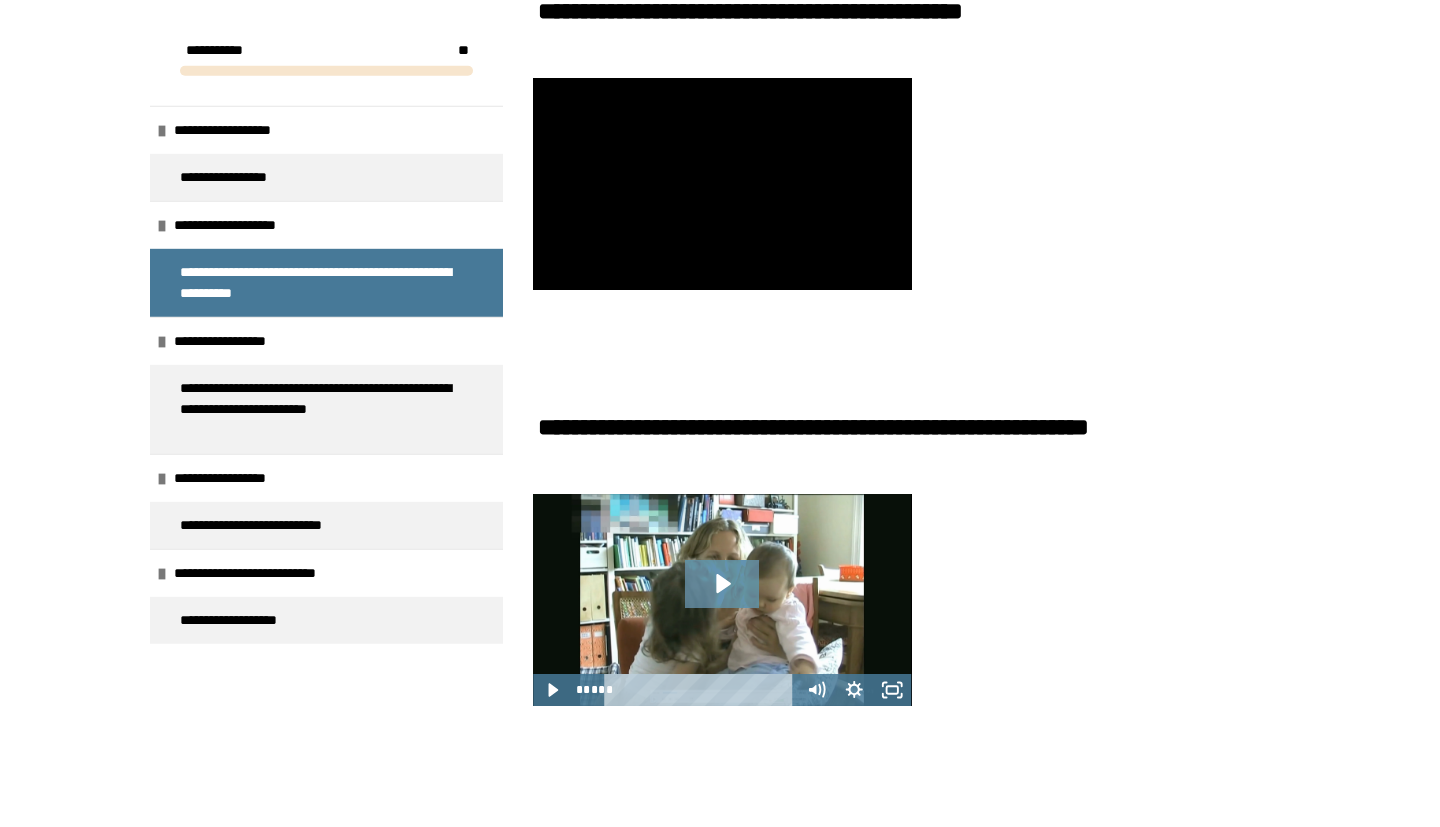 click 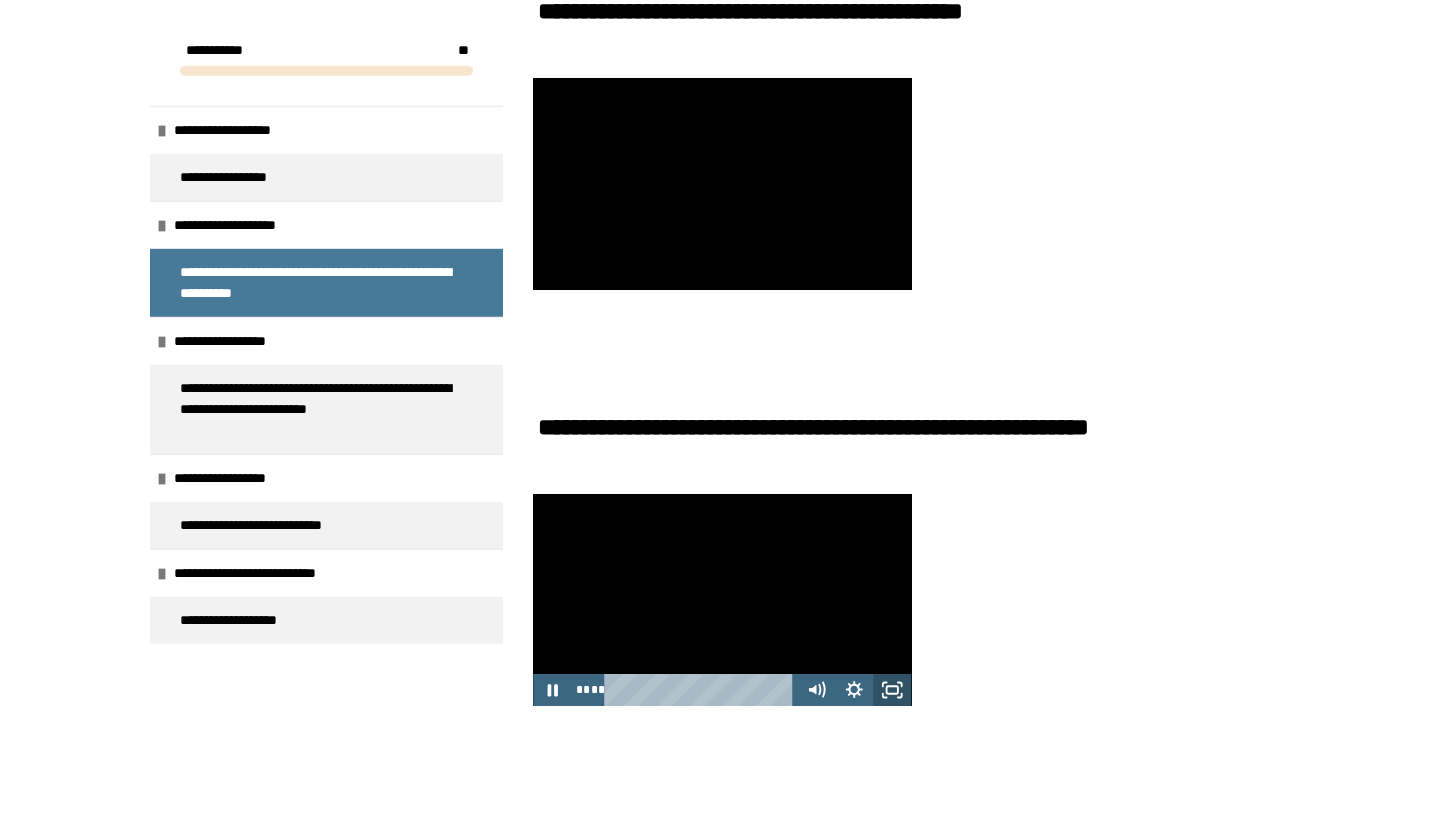 click 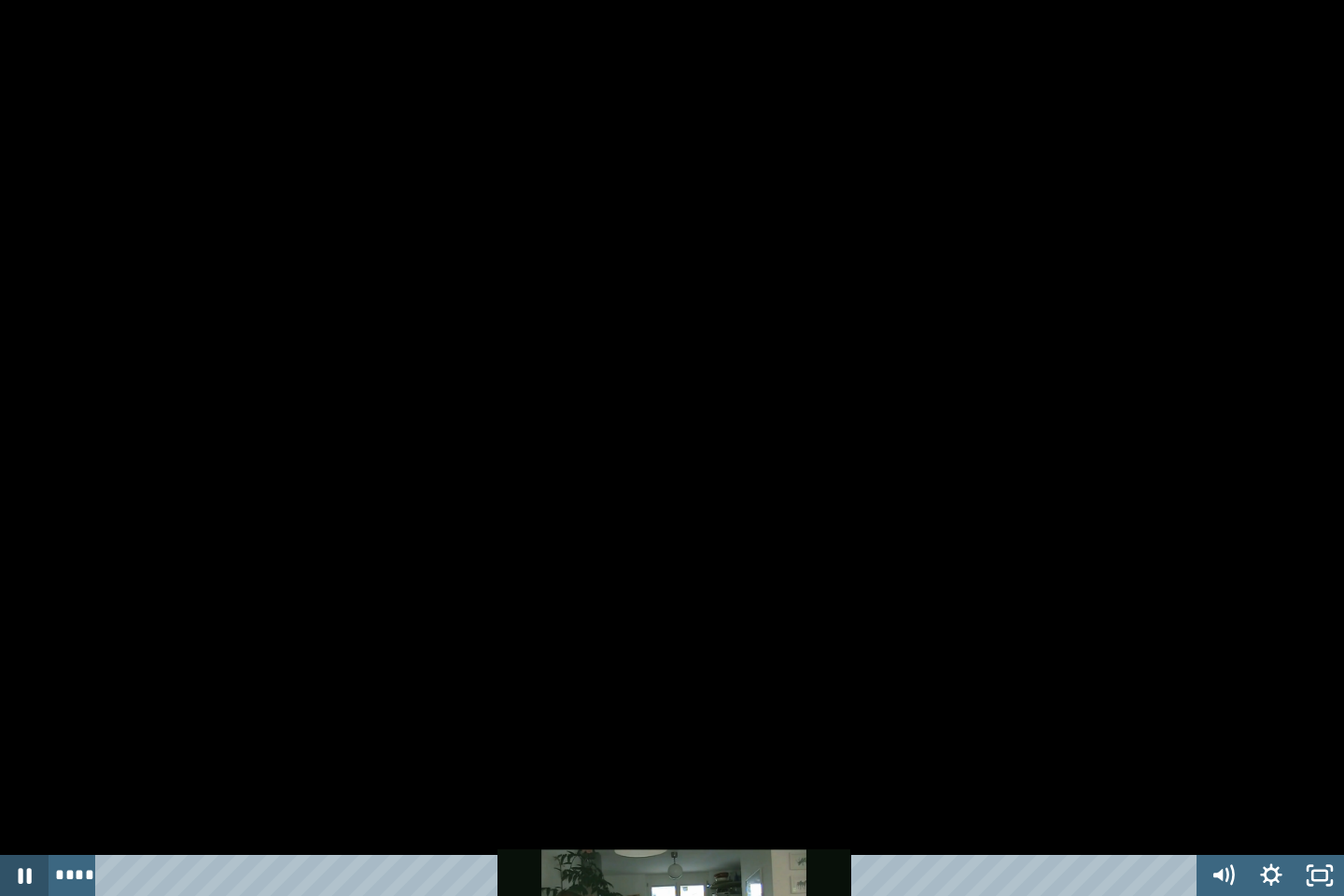 click 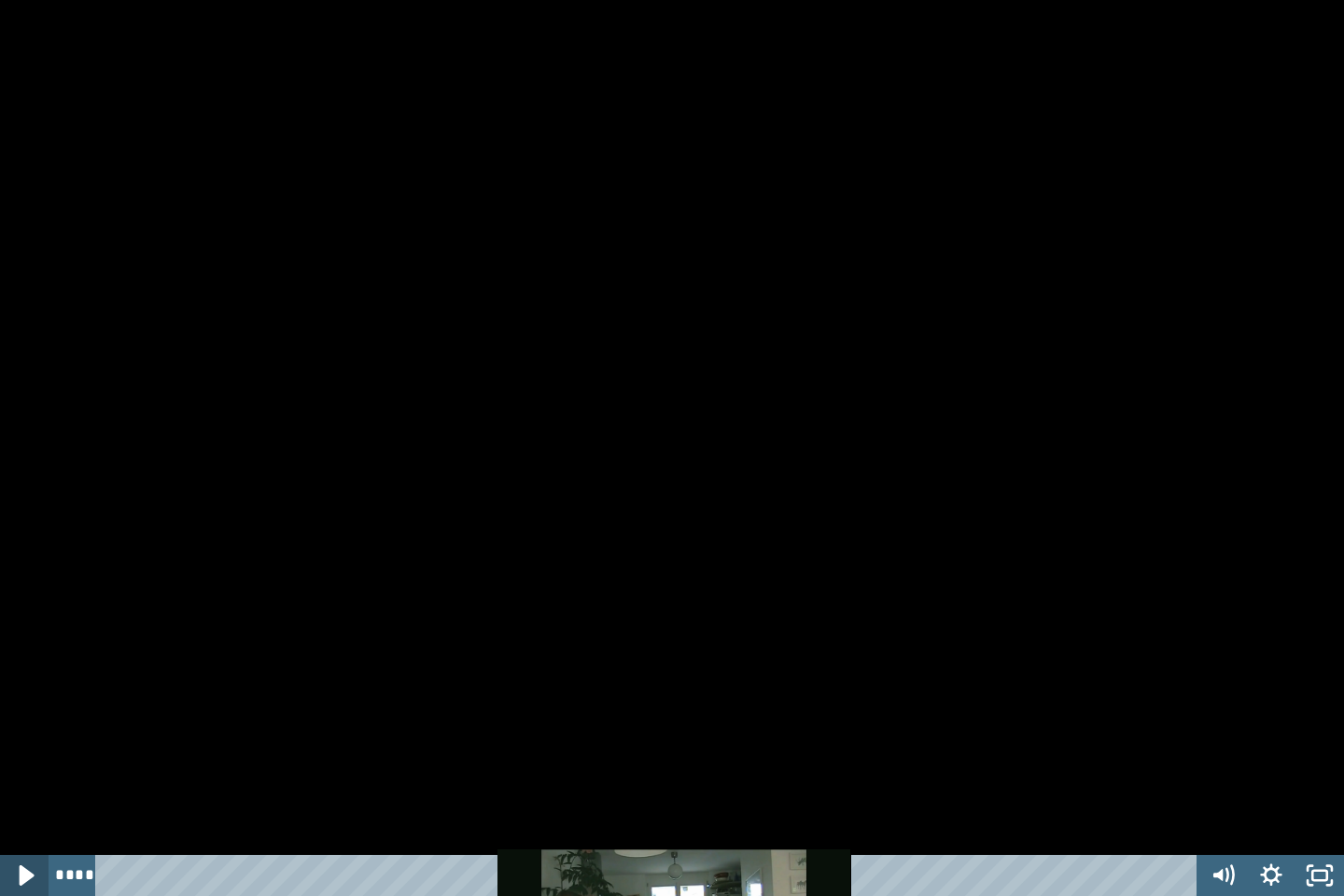 click 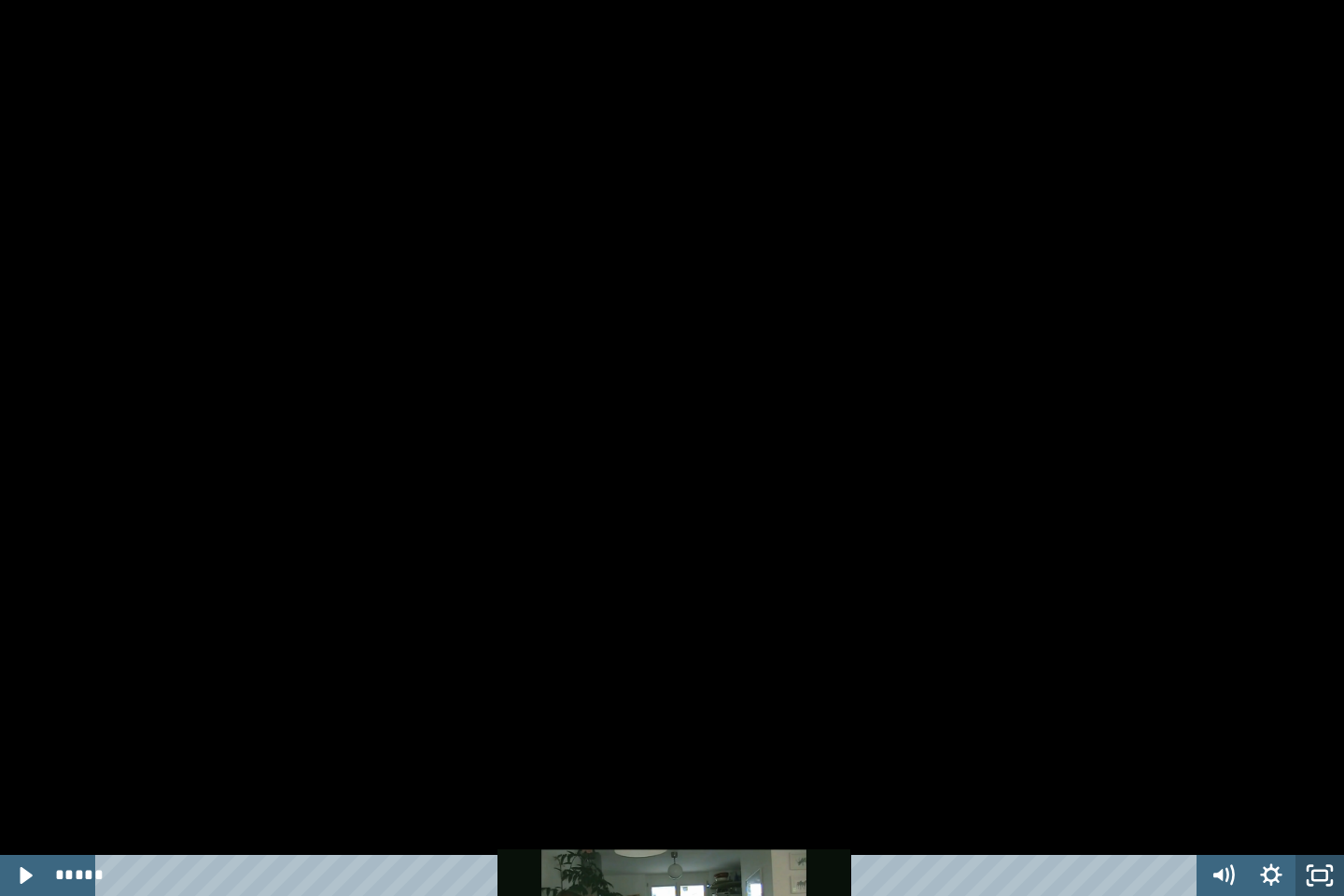 click 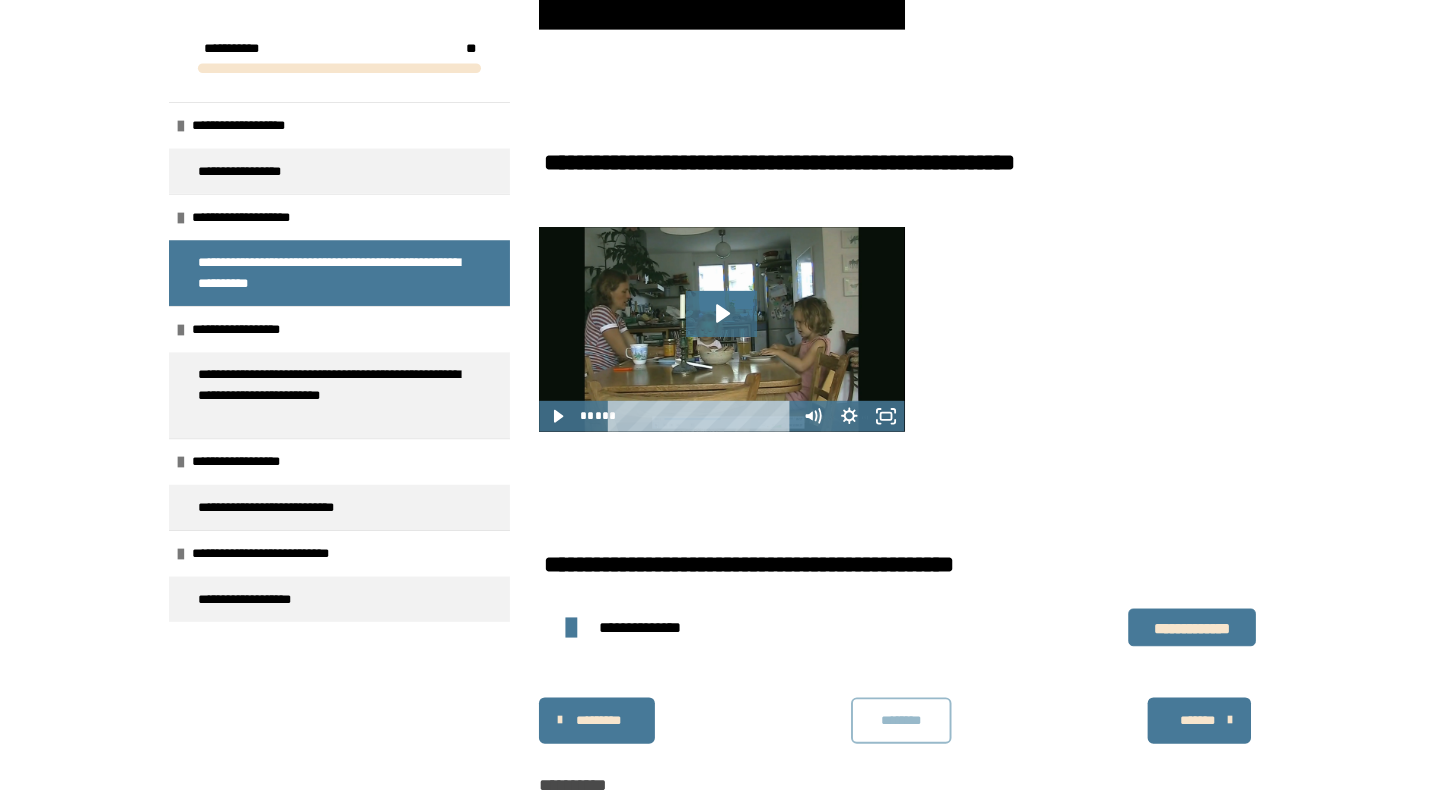 scroll, scrollTop: 1817, scrollLeft: 0, axis: vertical 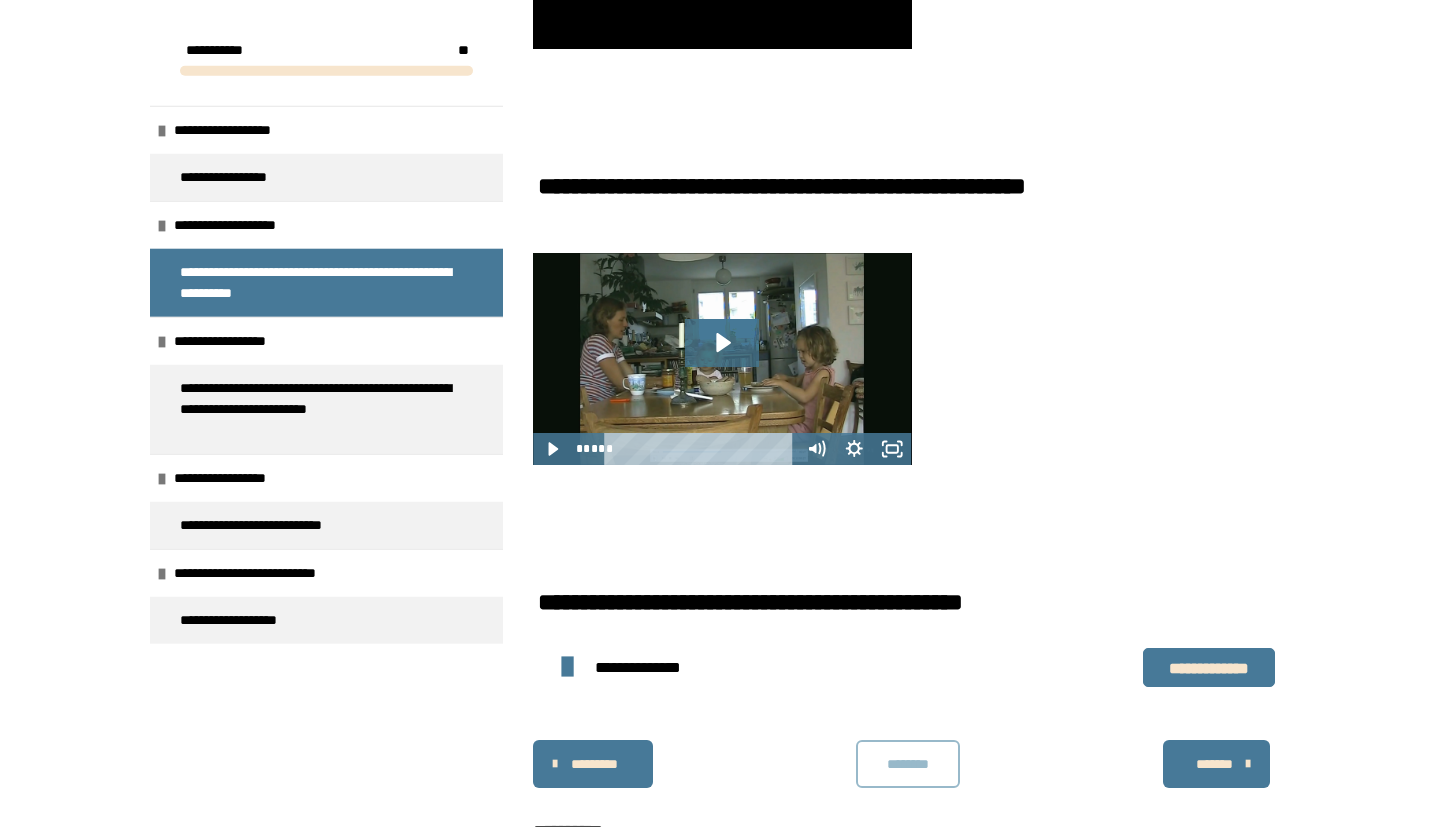 click at bounding box center [567, 667] 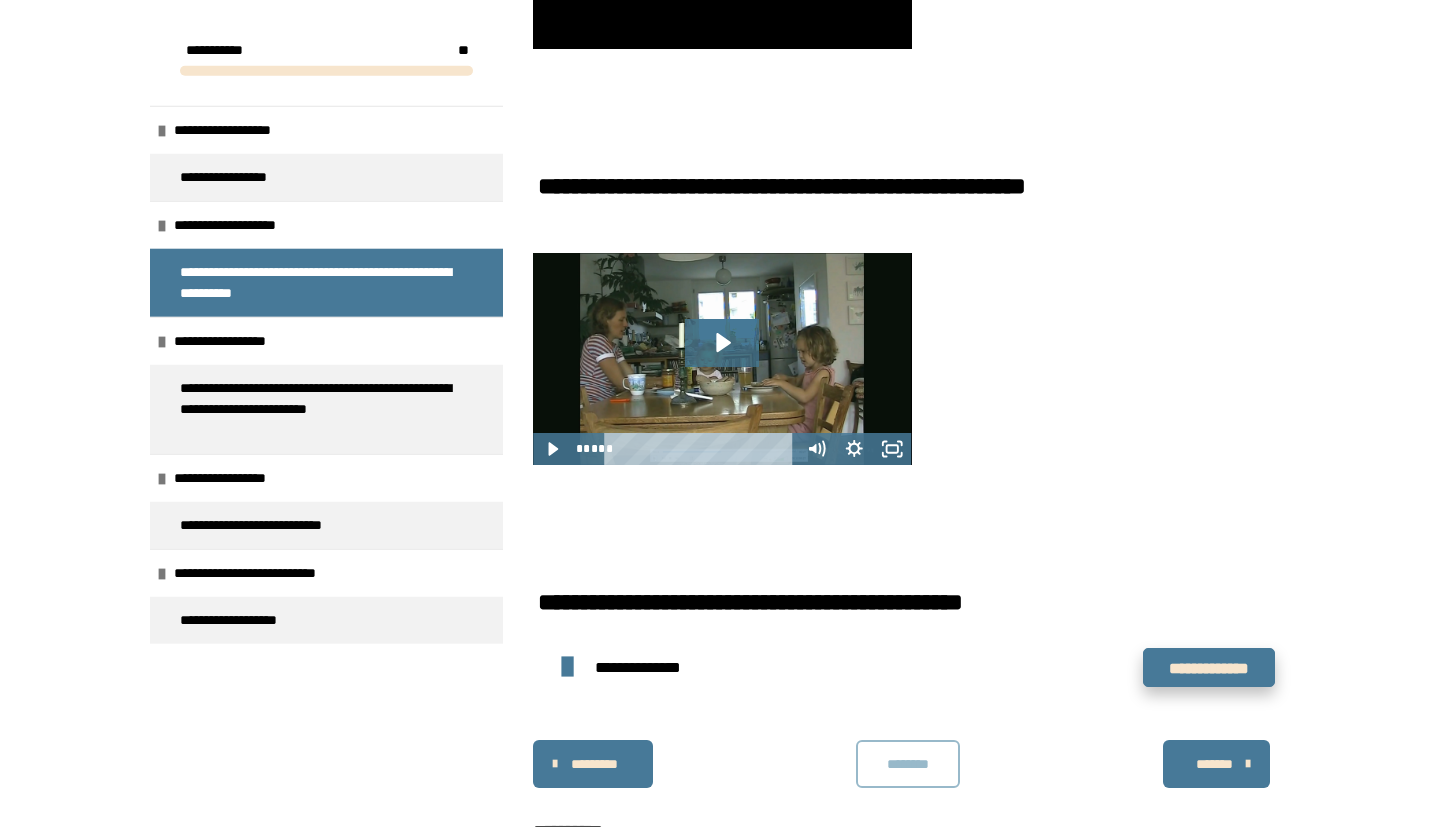 click on "**********" at bounding box center (1209, 667) 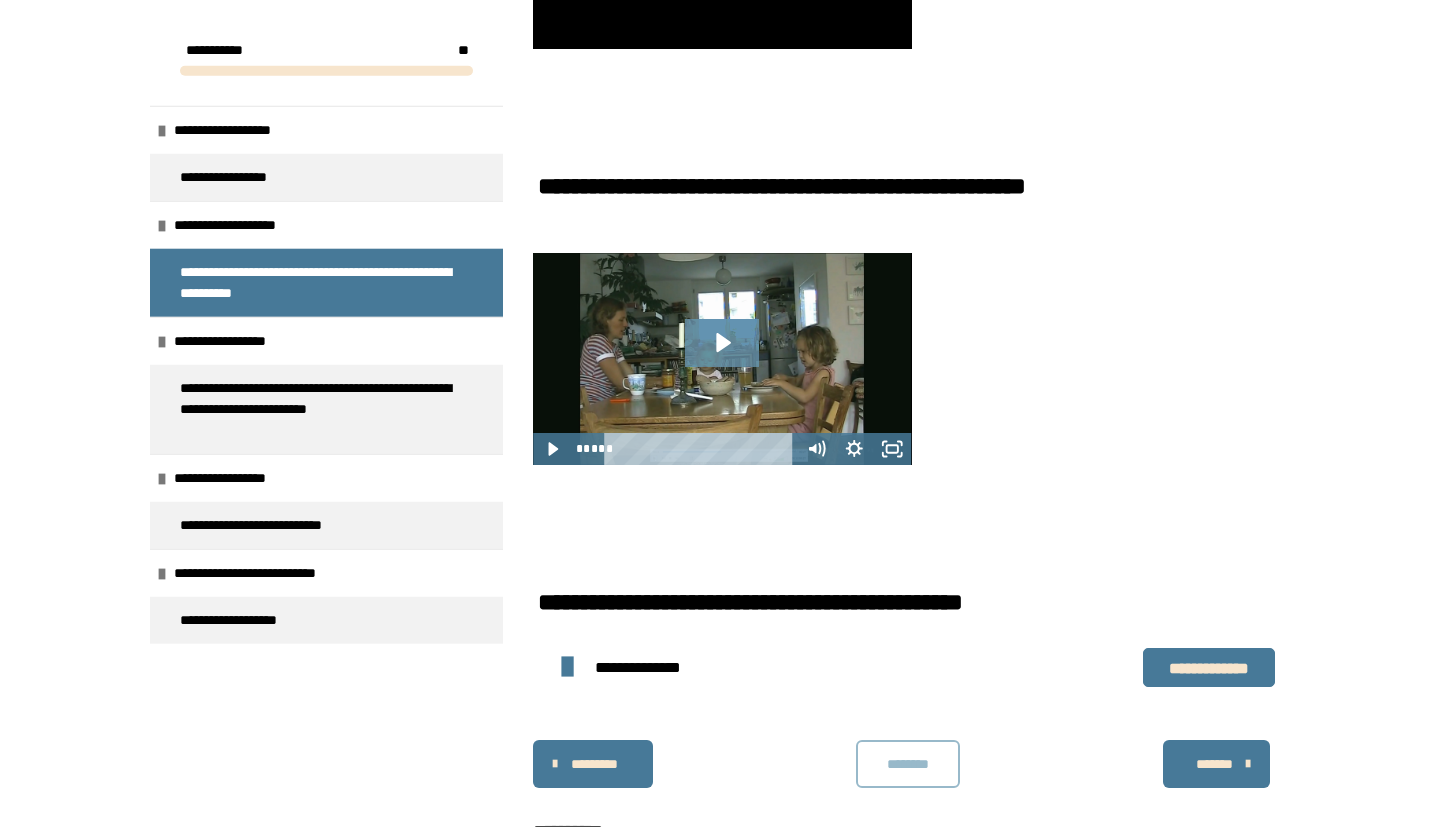 click 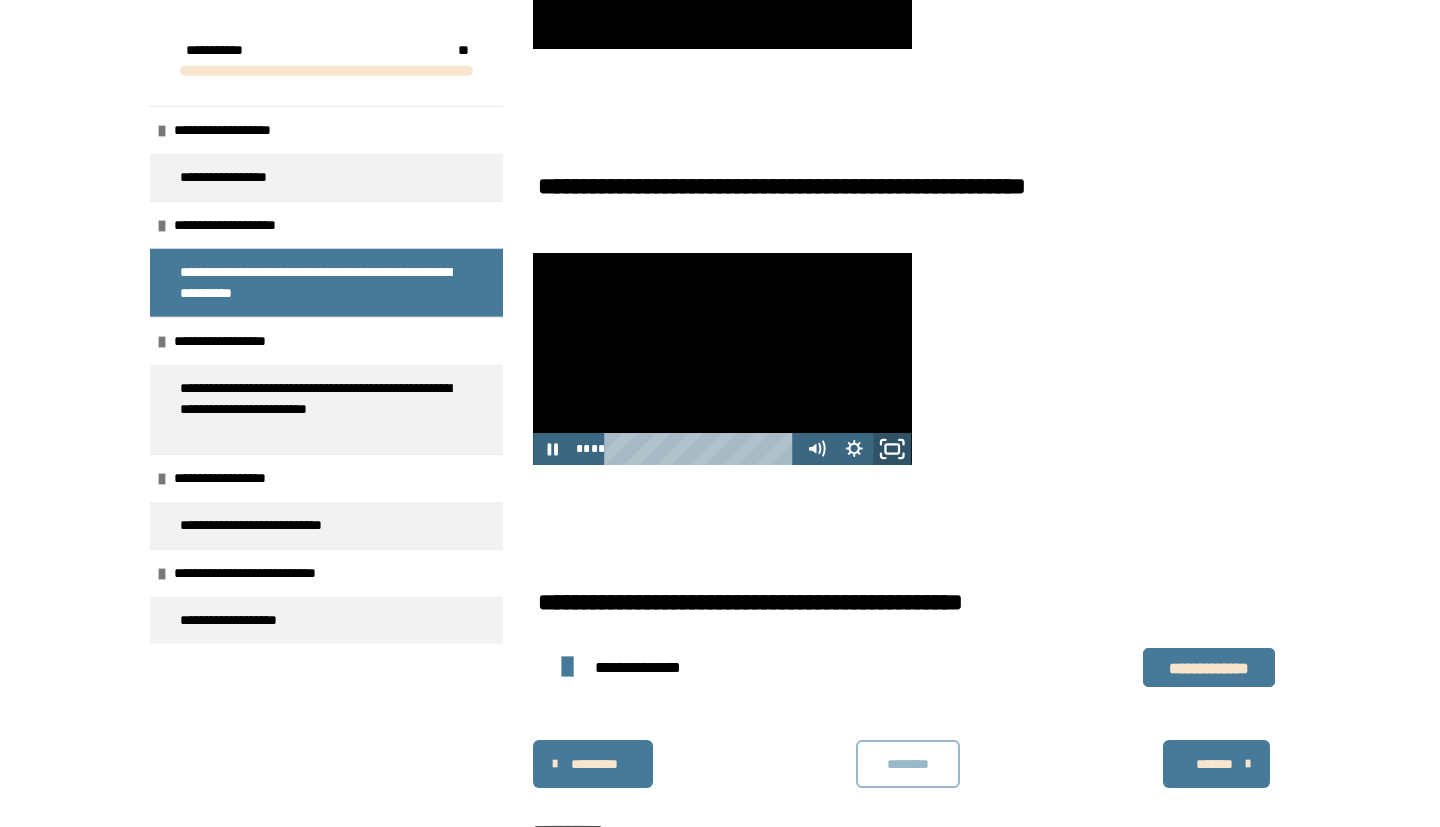 click 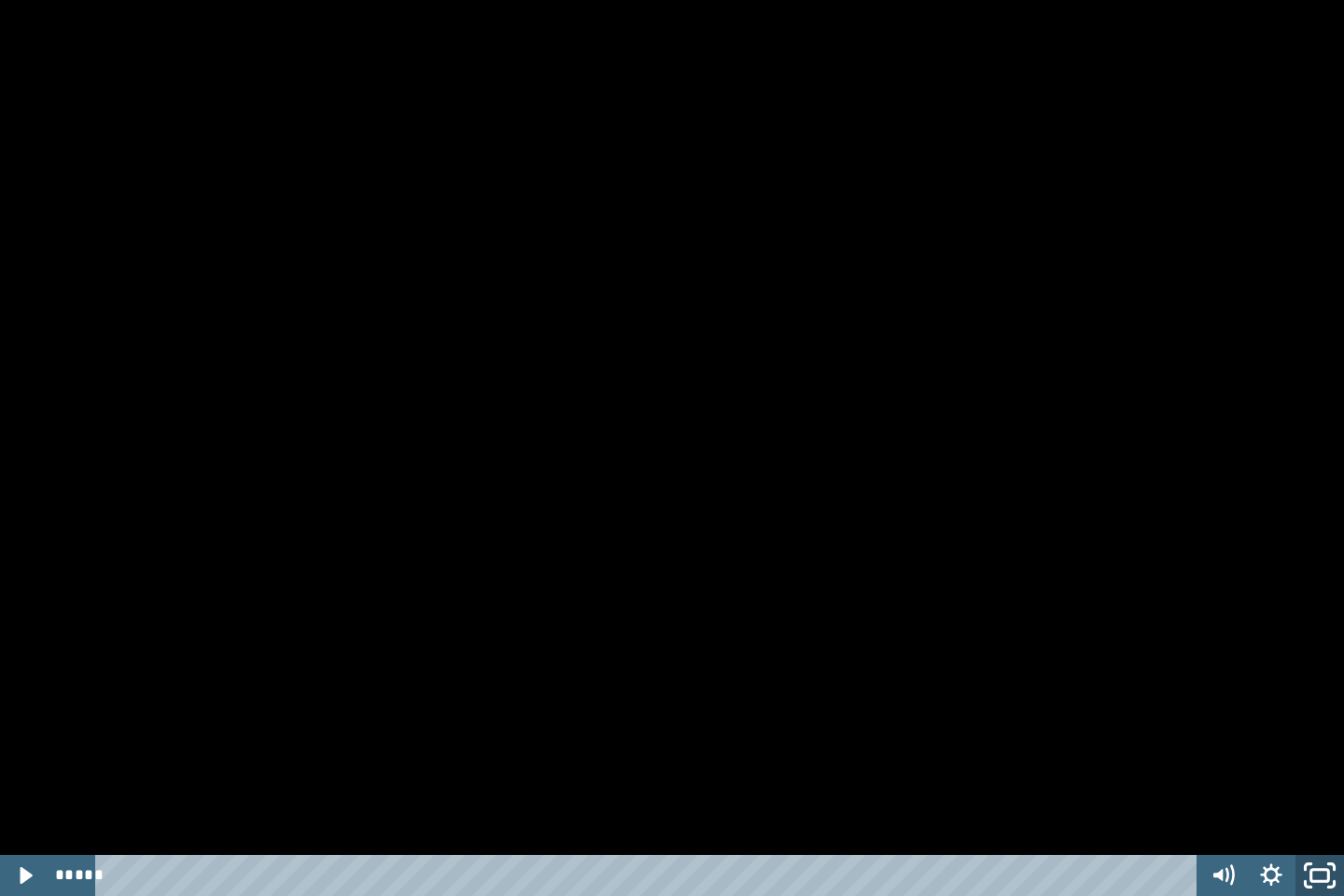 click 